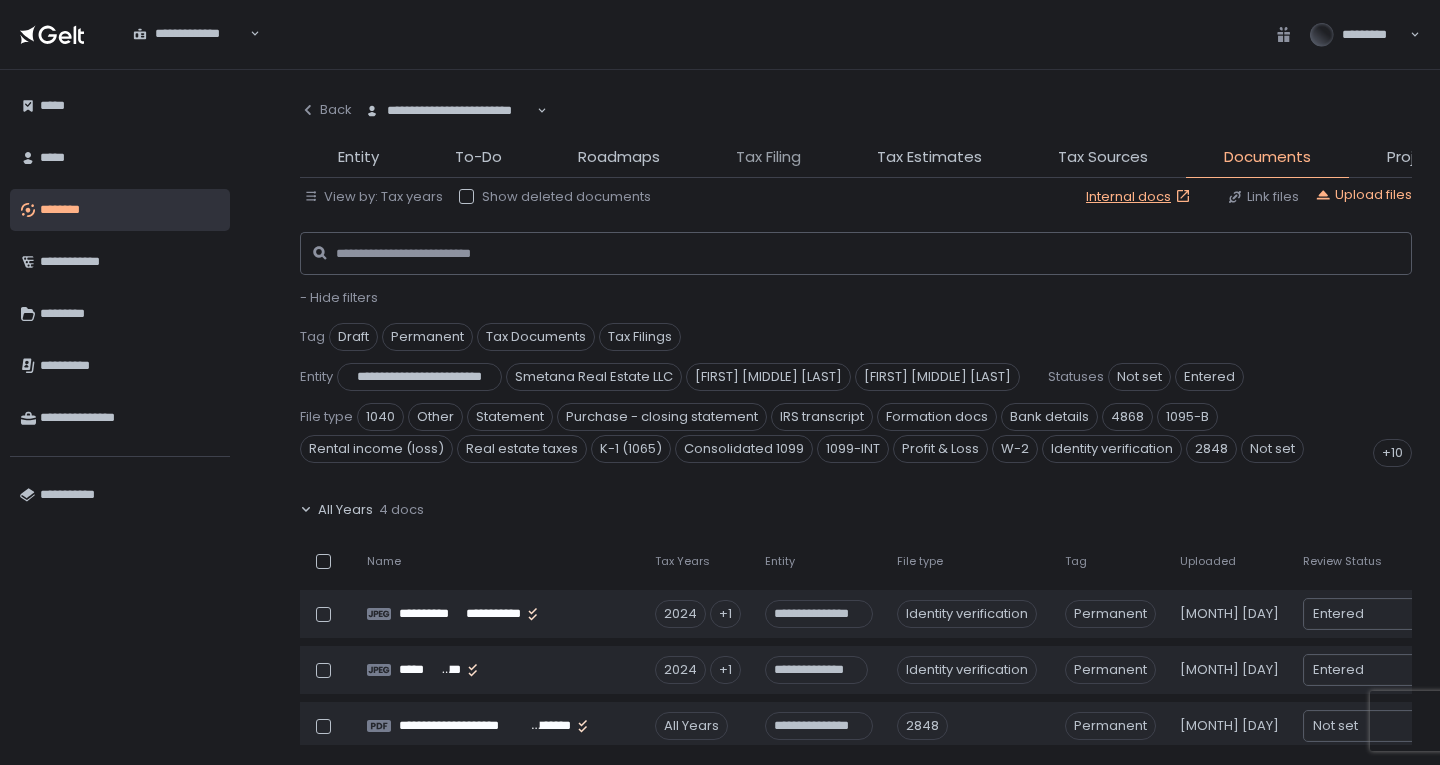 scroll, scrollTop: 0, scrollLeft: 0, axis: both 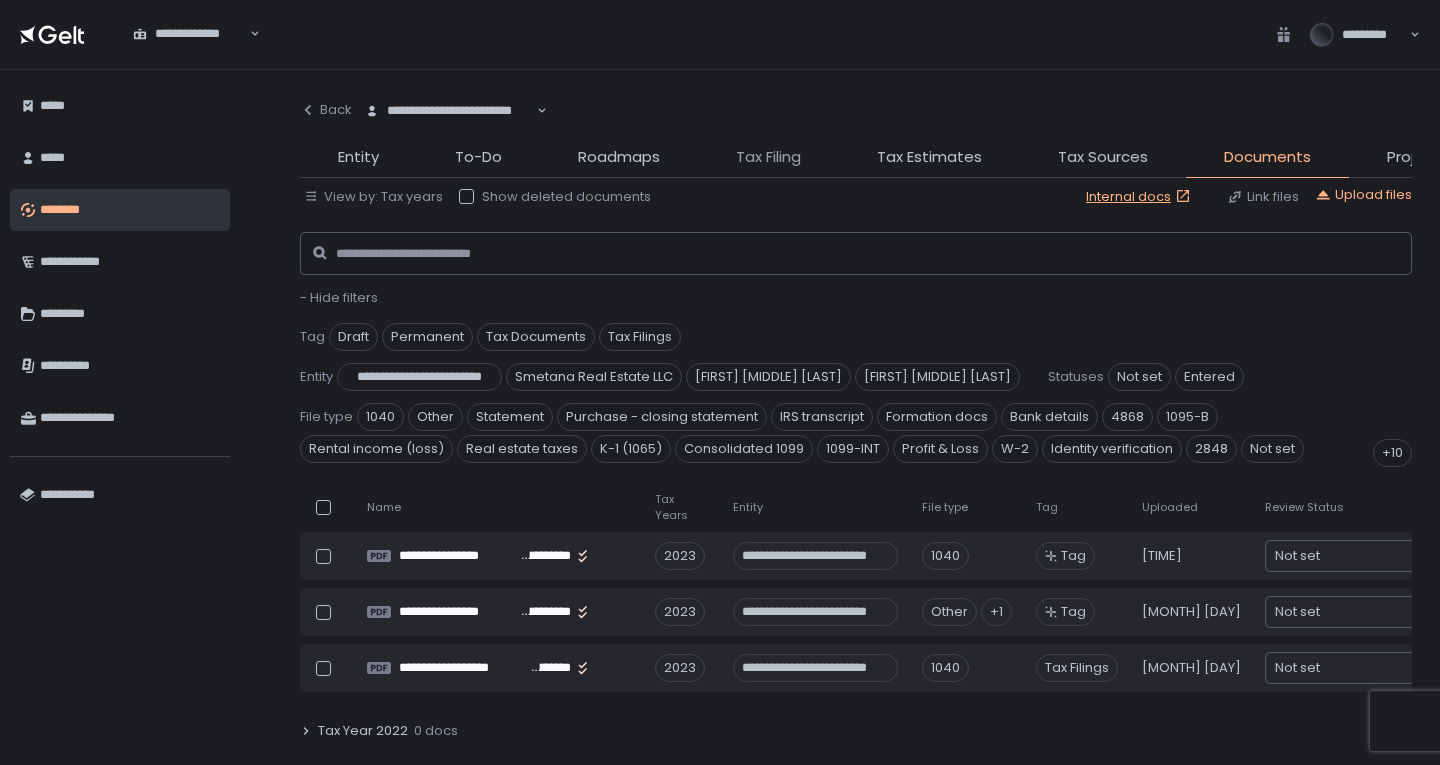 click on "Tax Filing" at bounding box center [768, 157] 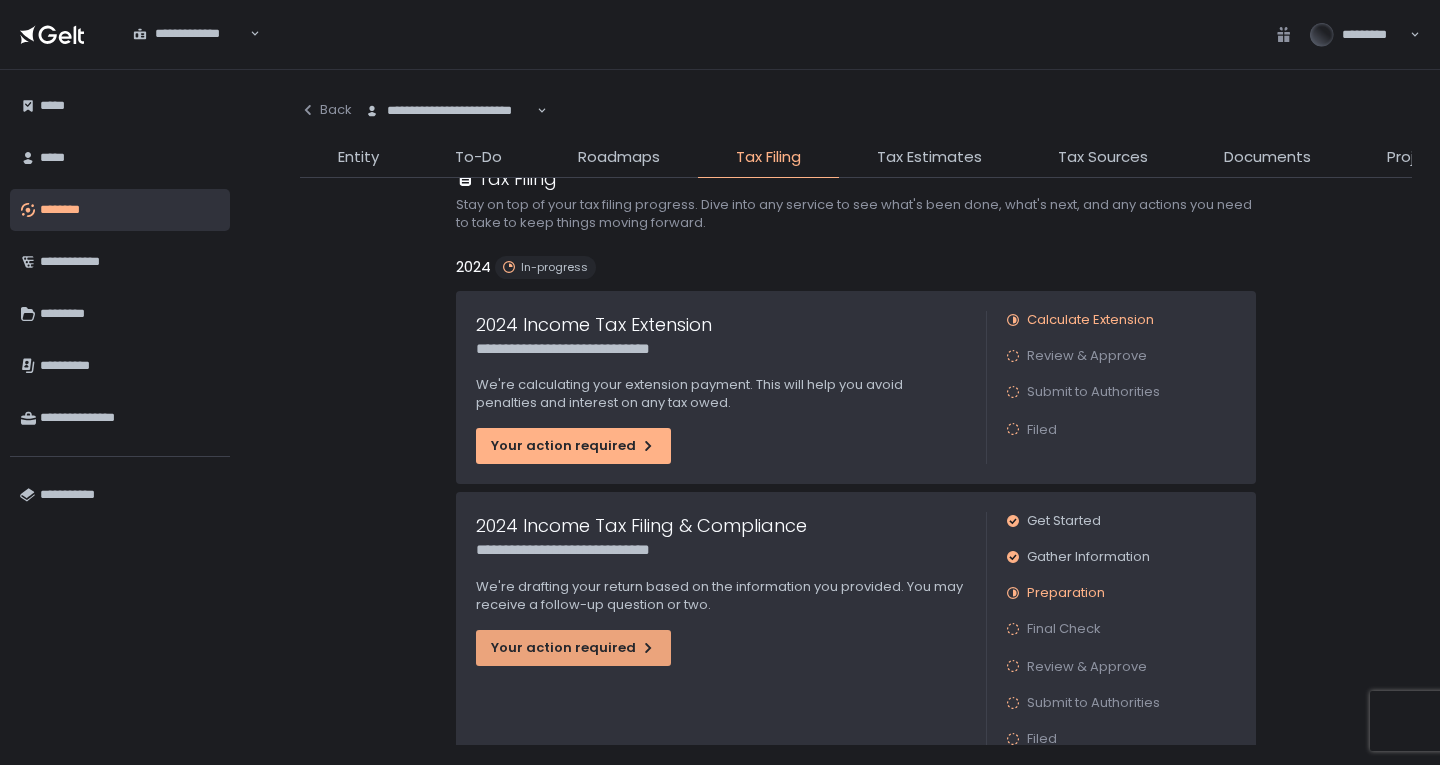 scroll, scrollTop: 88, scrollLeft: 0, axis: vertical 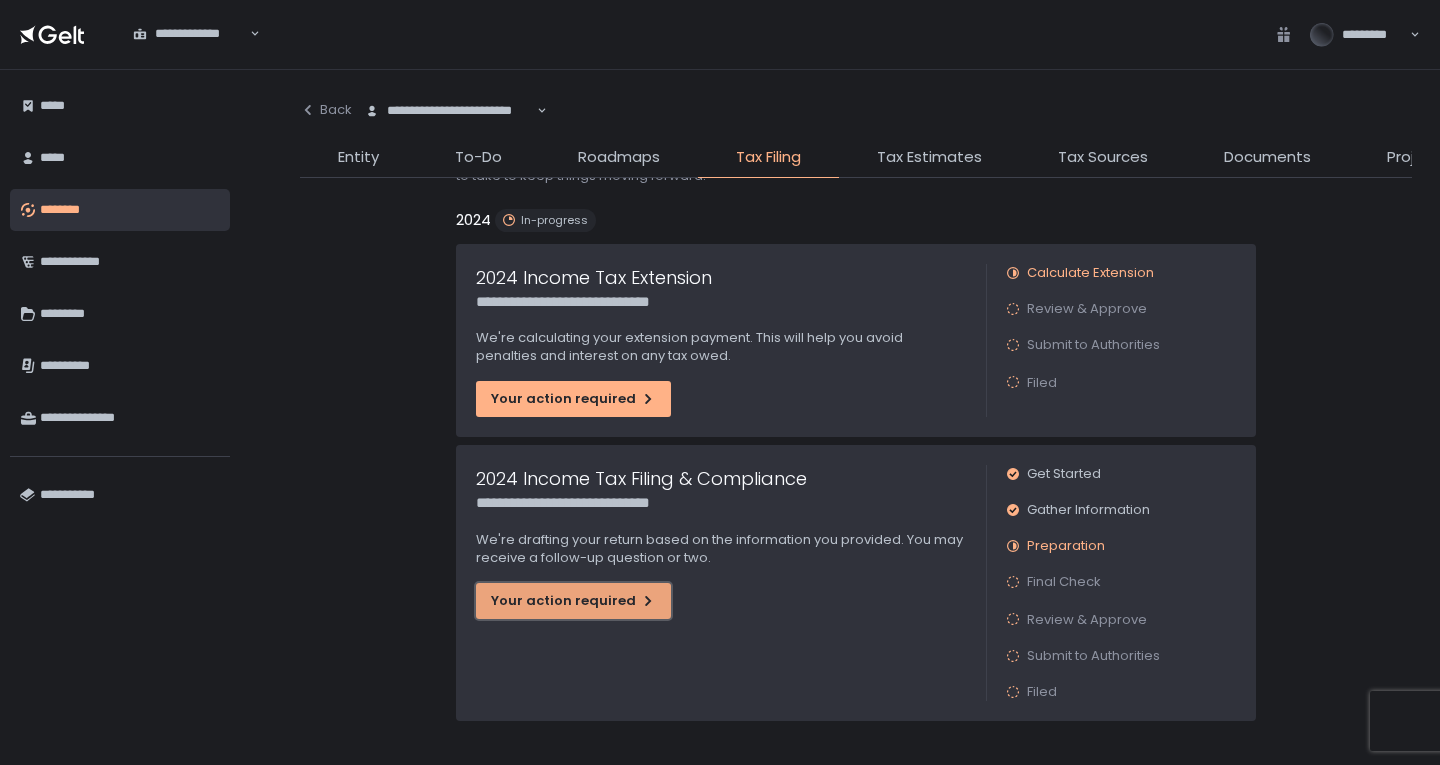 click on "Your action required" 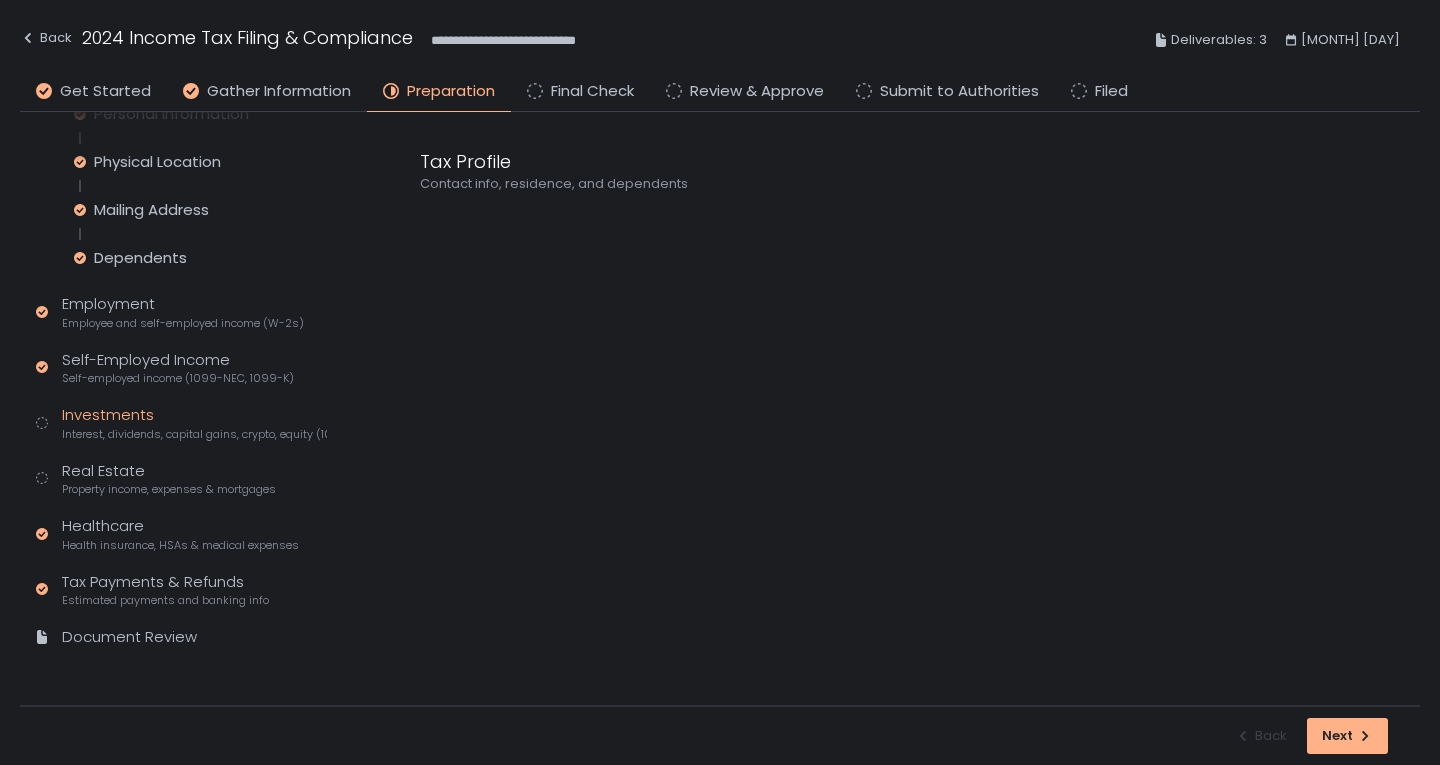 scroll, scrollTop: 274, scrollLeft: 0, axis: vertical 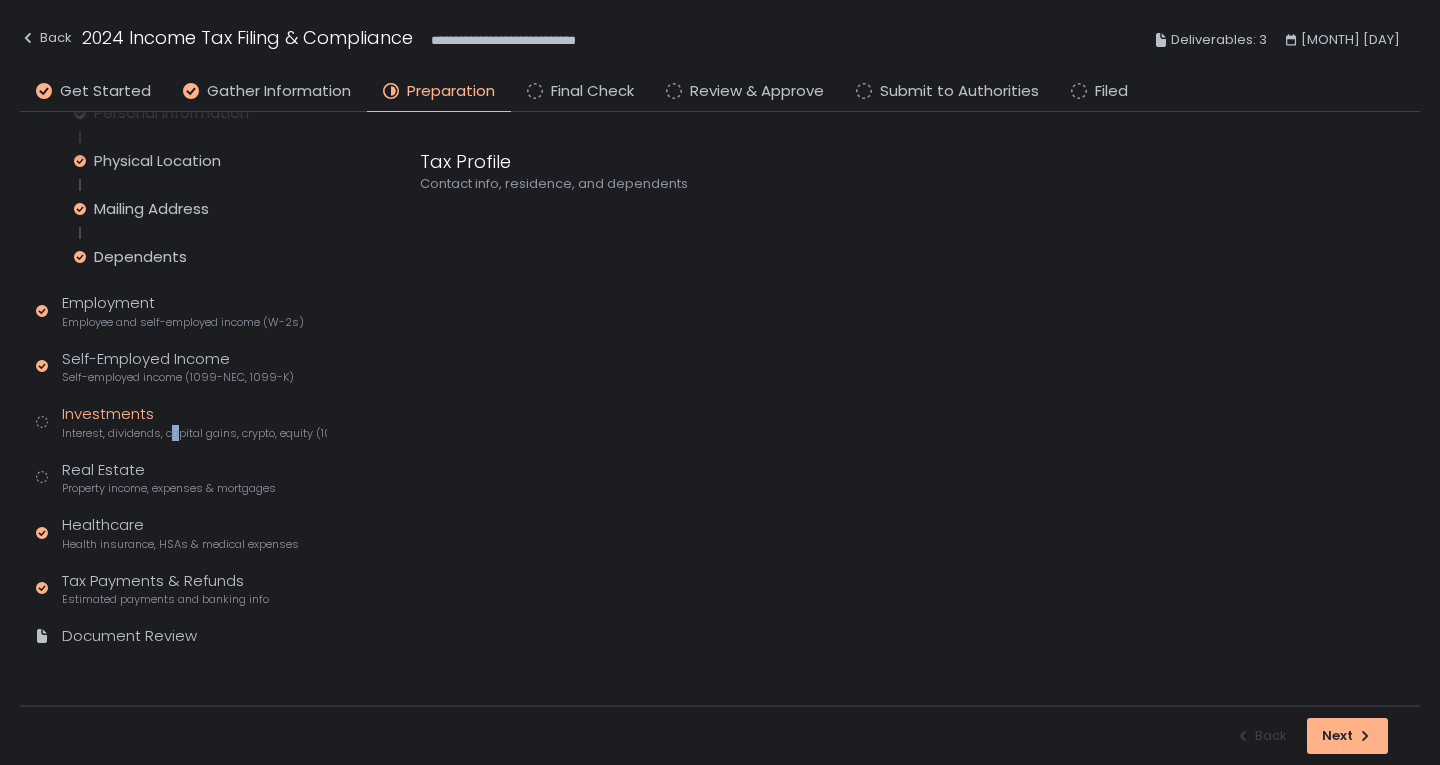 click on "Interest, dividends, capital gains, crypto, equity (1099s, K-1s)" 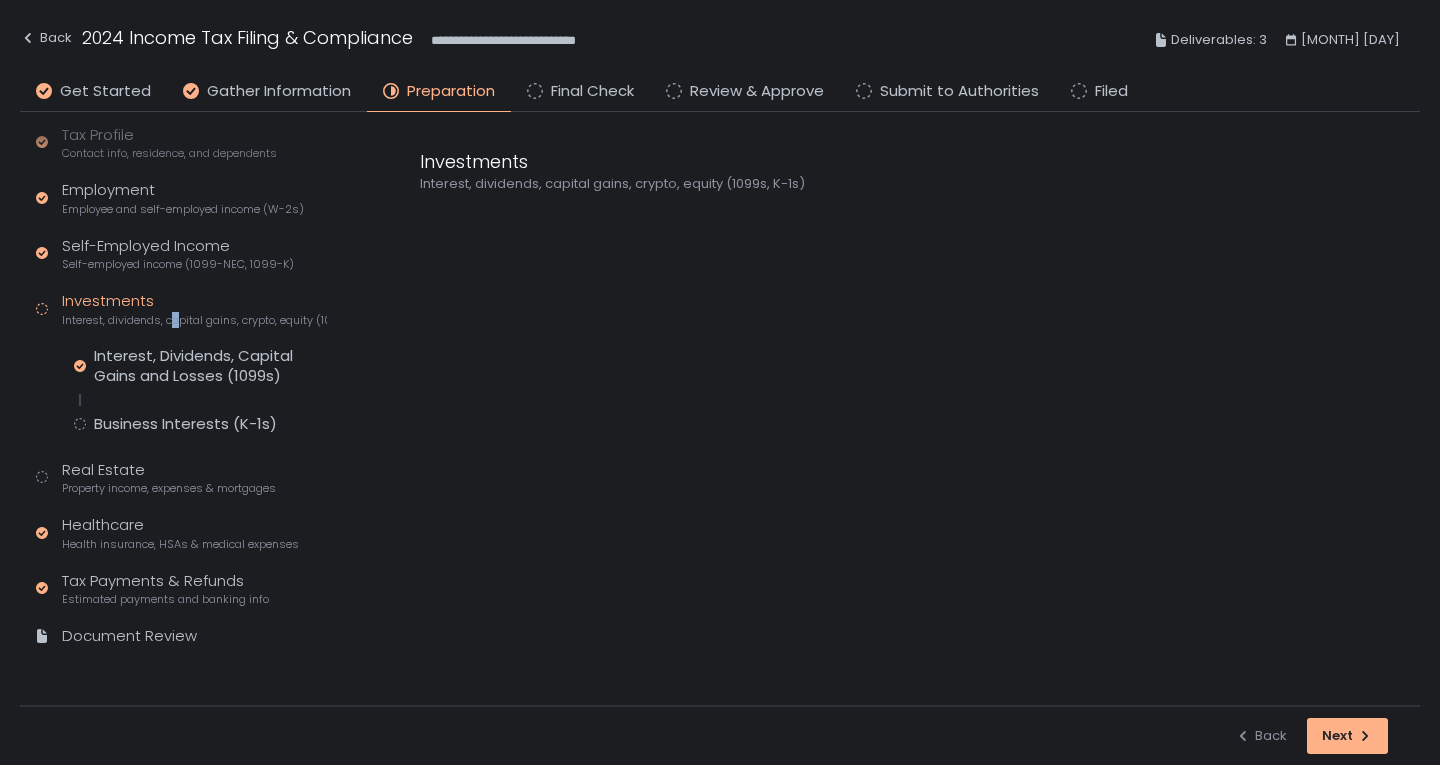 scroll, scrollTop: 85, scrollLeft: 0, axis: vertical 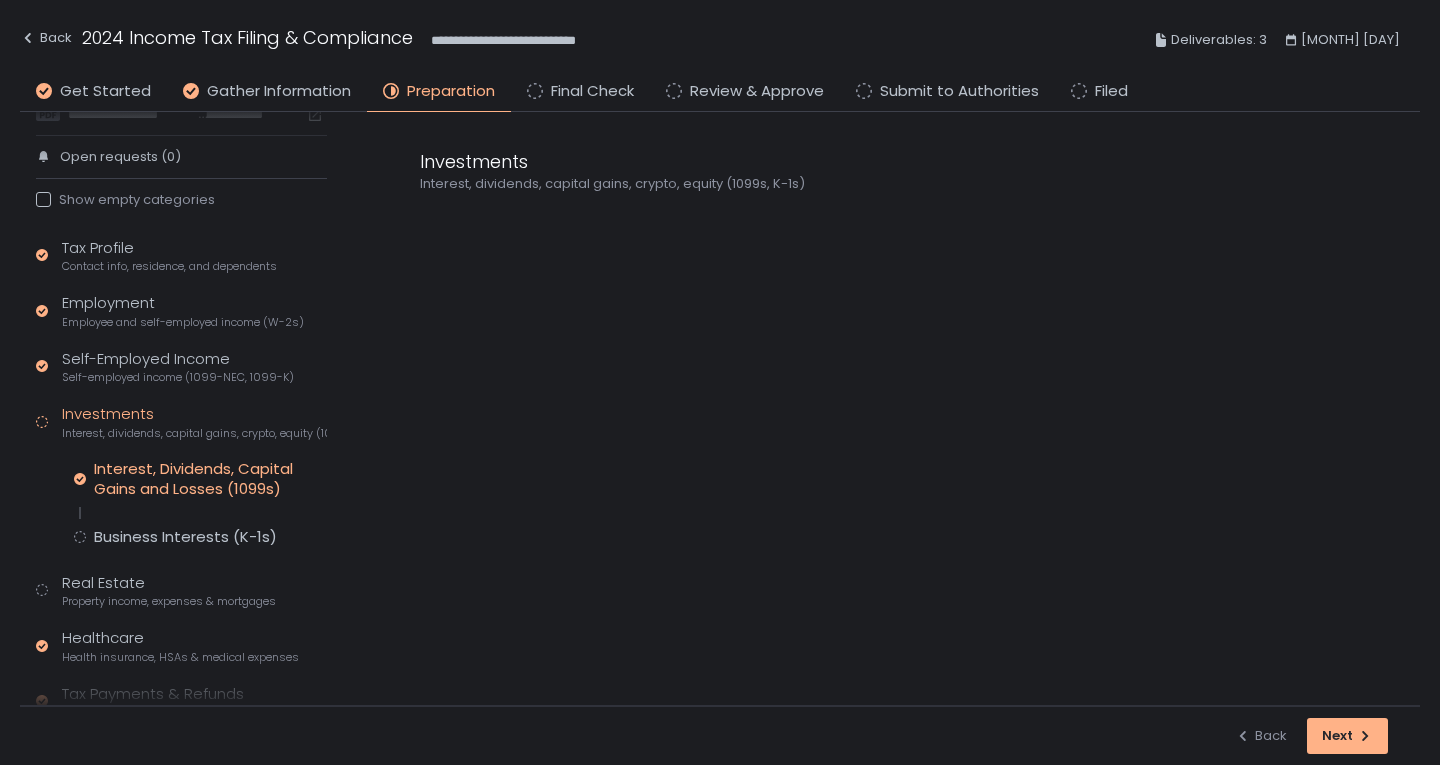 click on "Interest, Dividends, Capital Gains and Losses (1099s)" 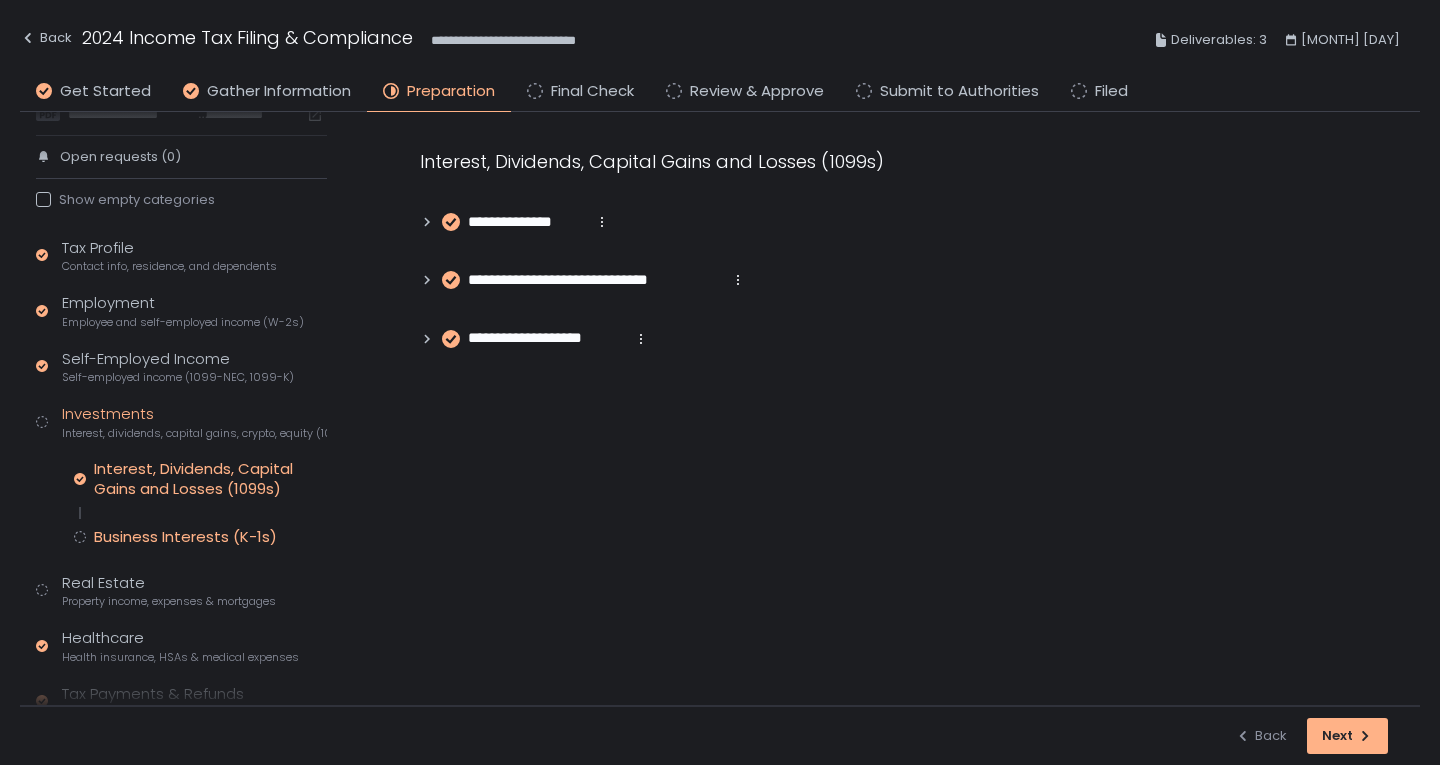 click on "Business Interests (K-1s)" 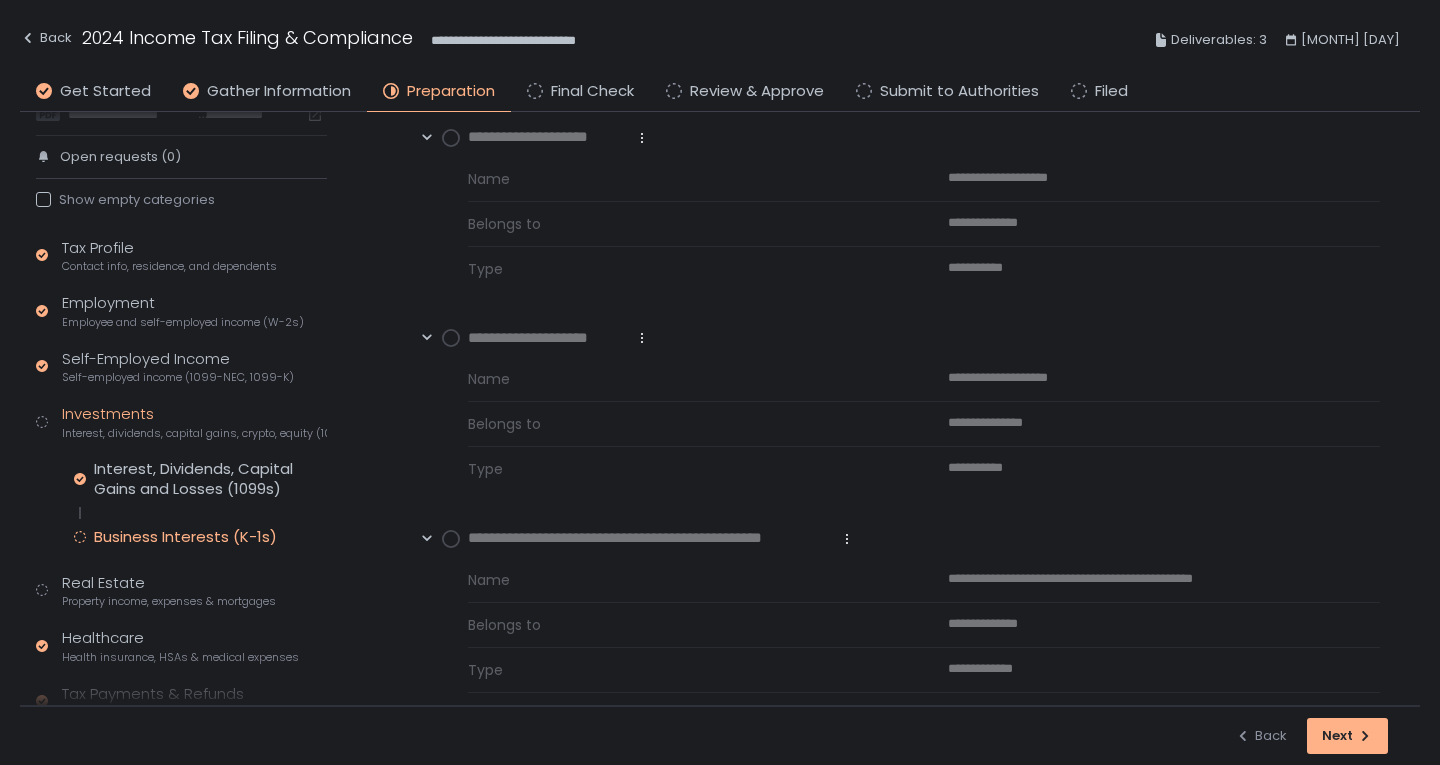 scroll, scrollTop: 269, scrollLeft: 0, axis: vertical 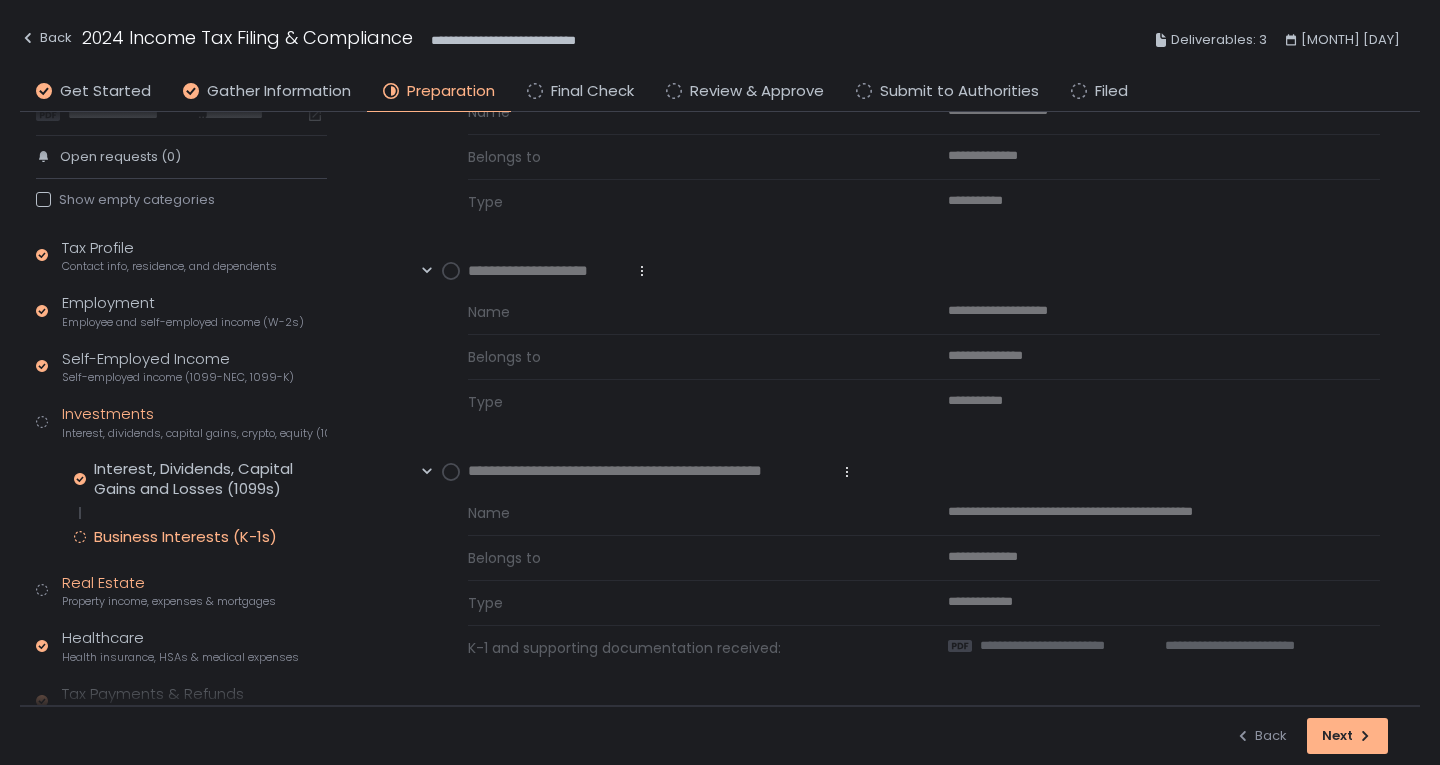 click on "Real Estate Property income, expenses & mortgages" 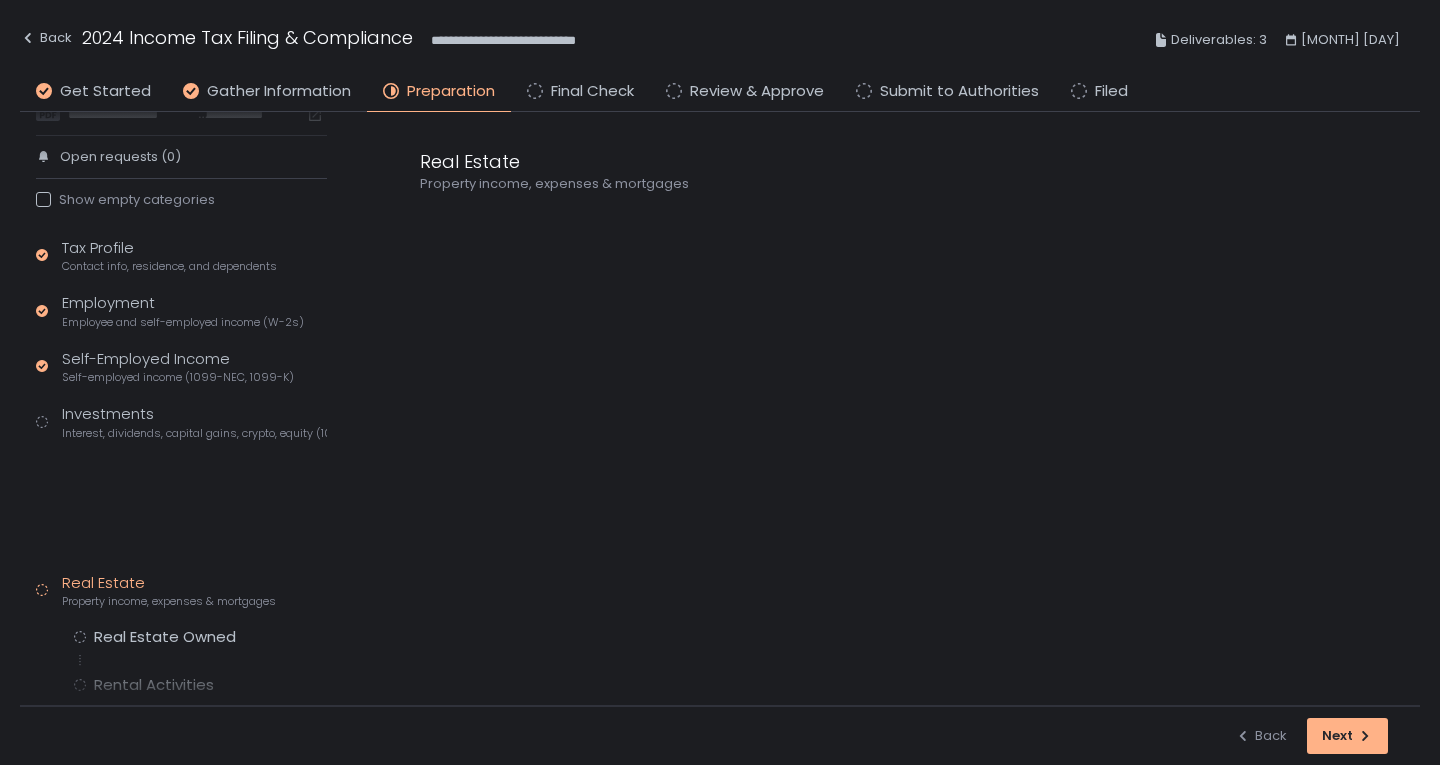 scroll, scrollTop: 0, scrollLeft: 0, axis: both 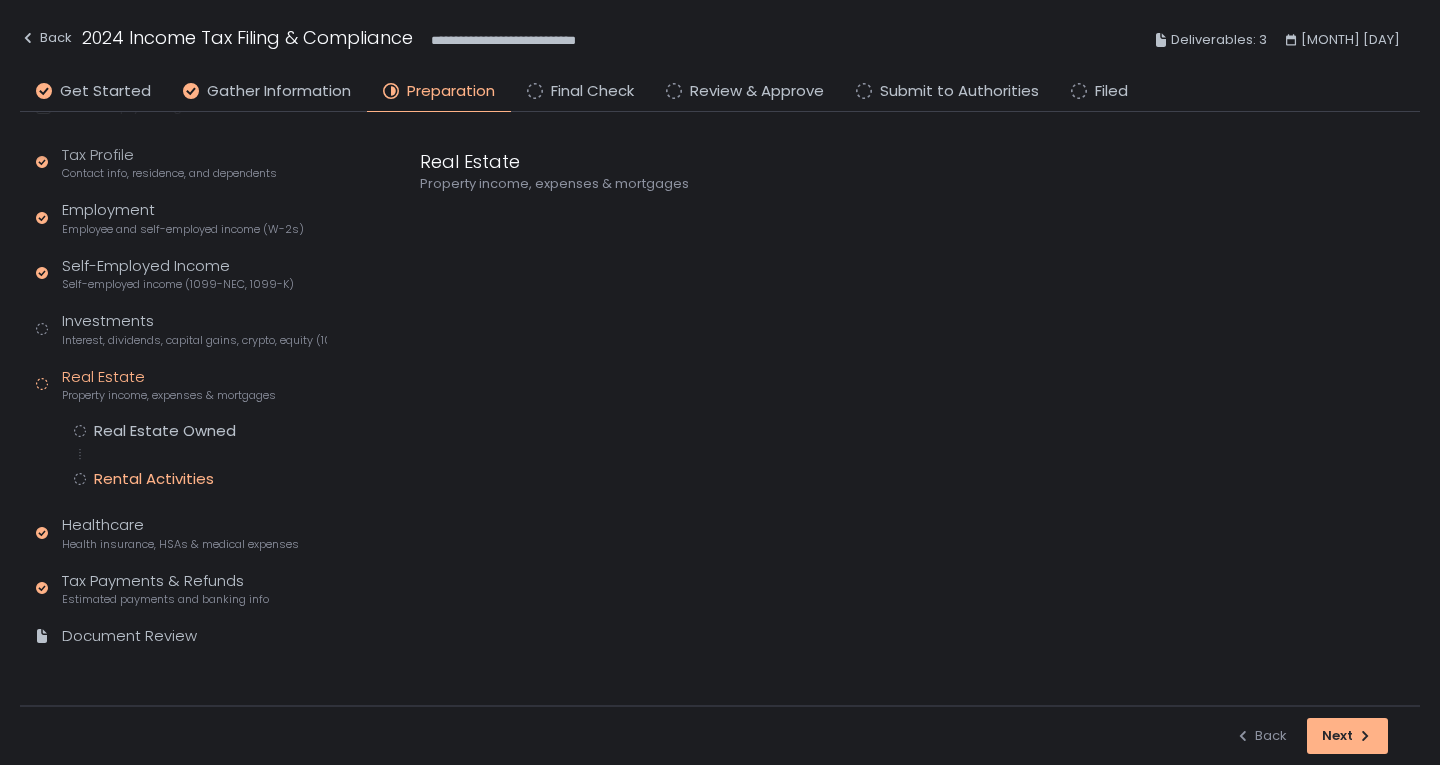 click on "Rental Activities" 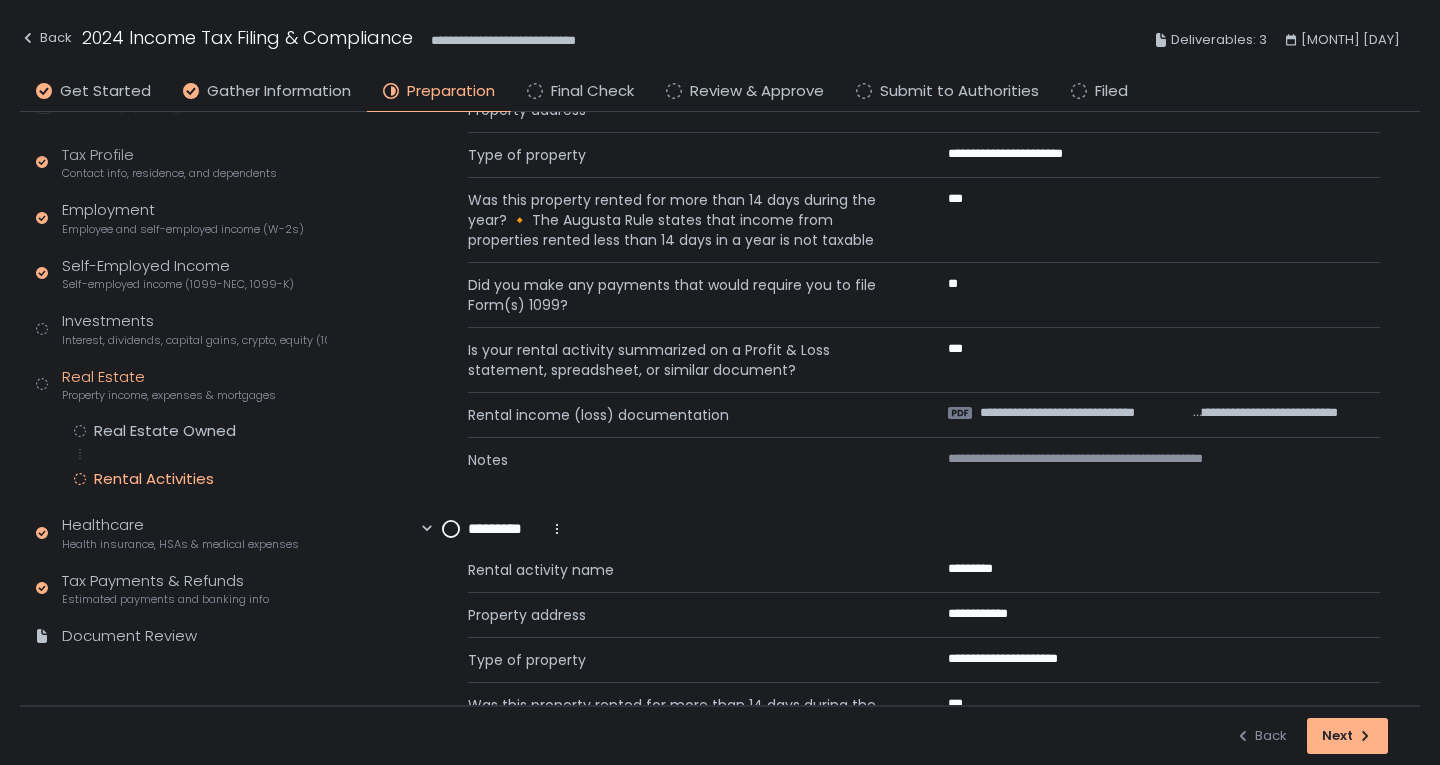 scroll, scrollTop: 200, scrollLeft: 0, axis: vertical 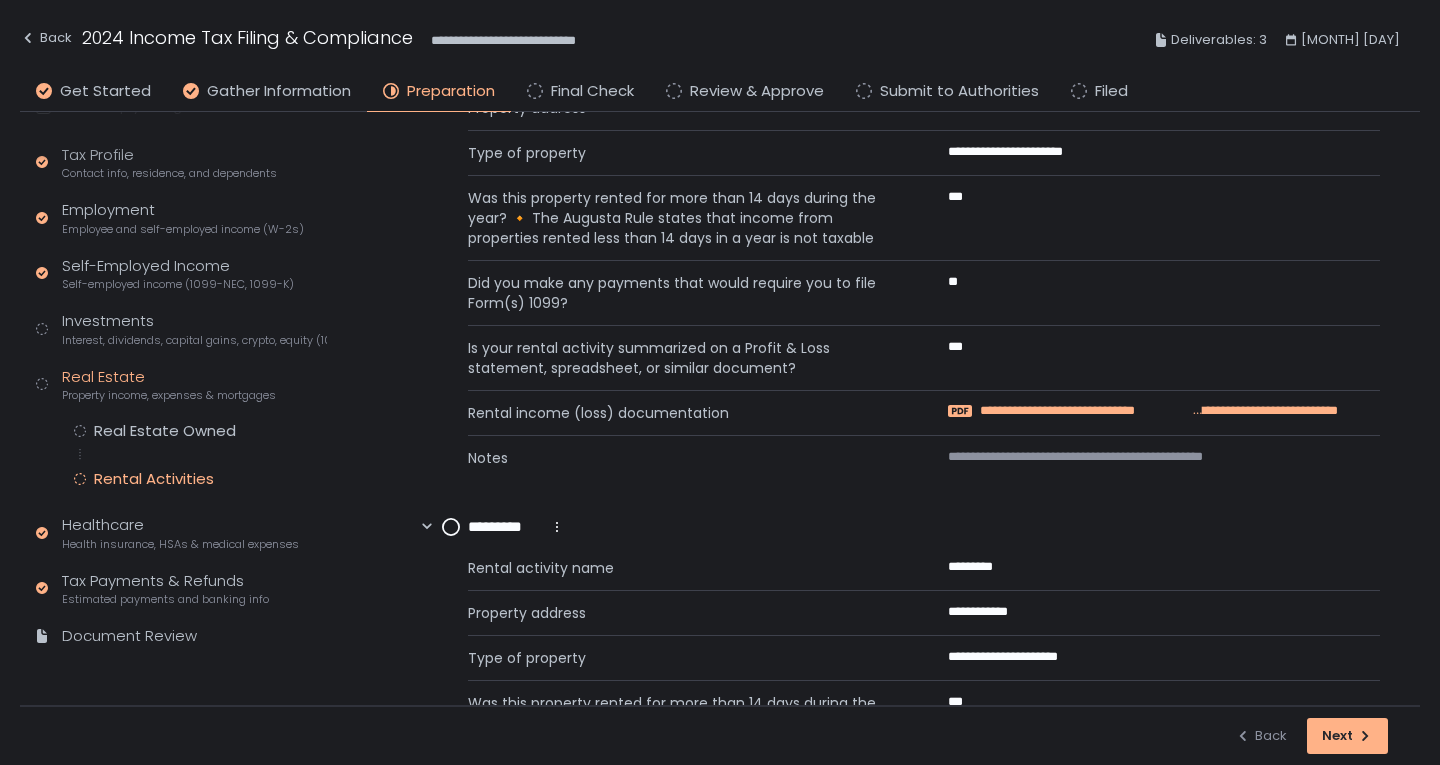 click on "**********" at bounding box center (1085, 411) 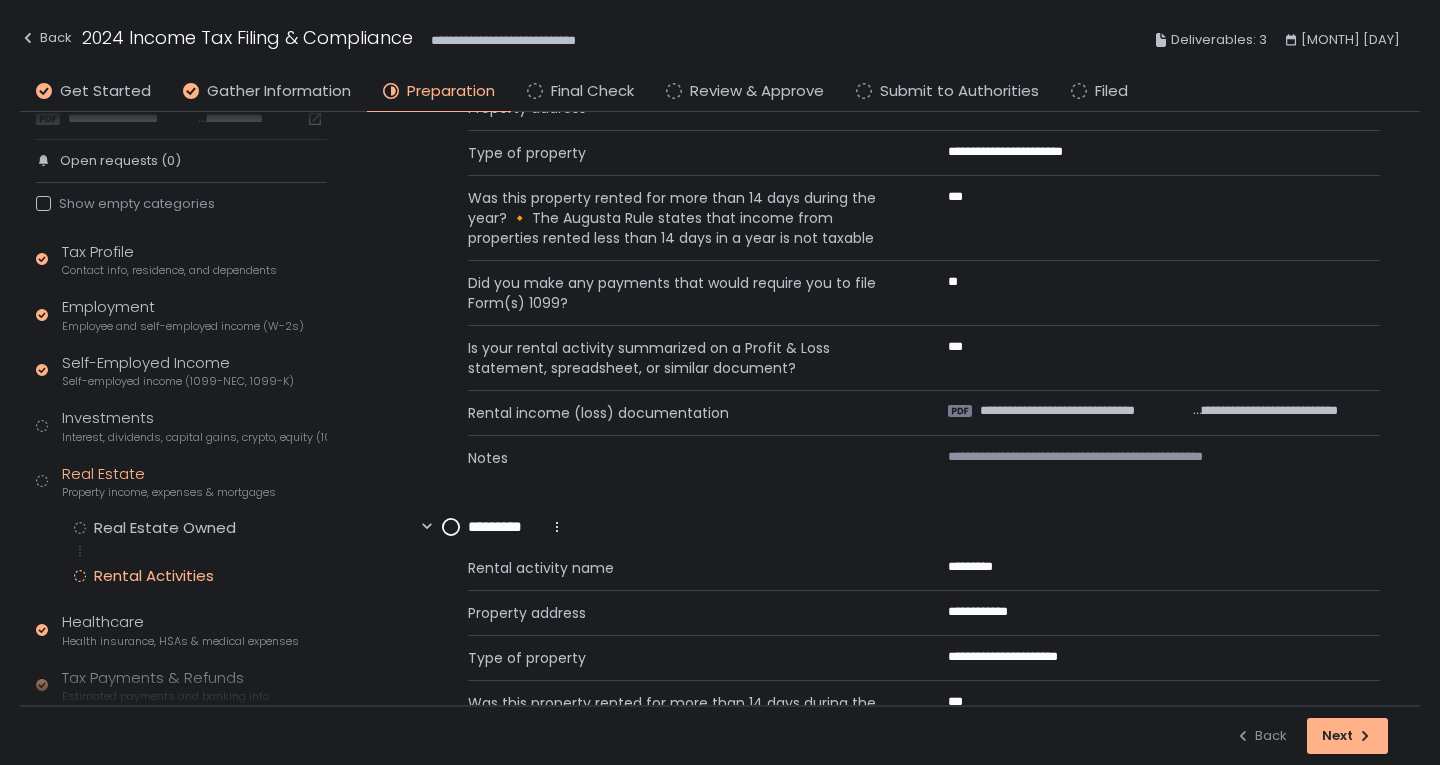 scroll, scrollTop: 78, scrollLeft: 0, axis: vertical 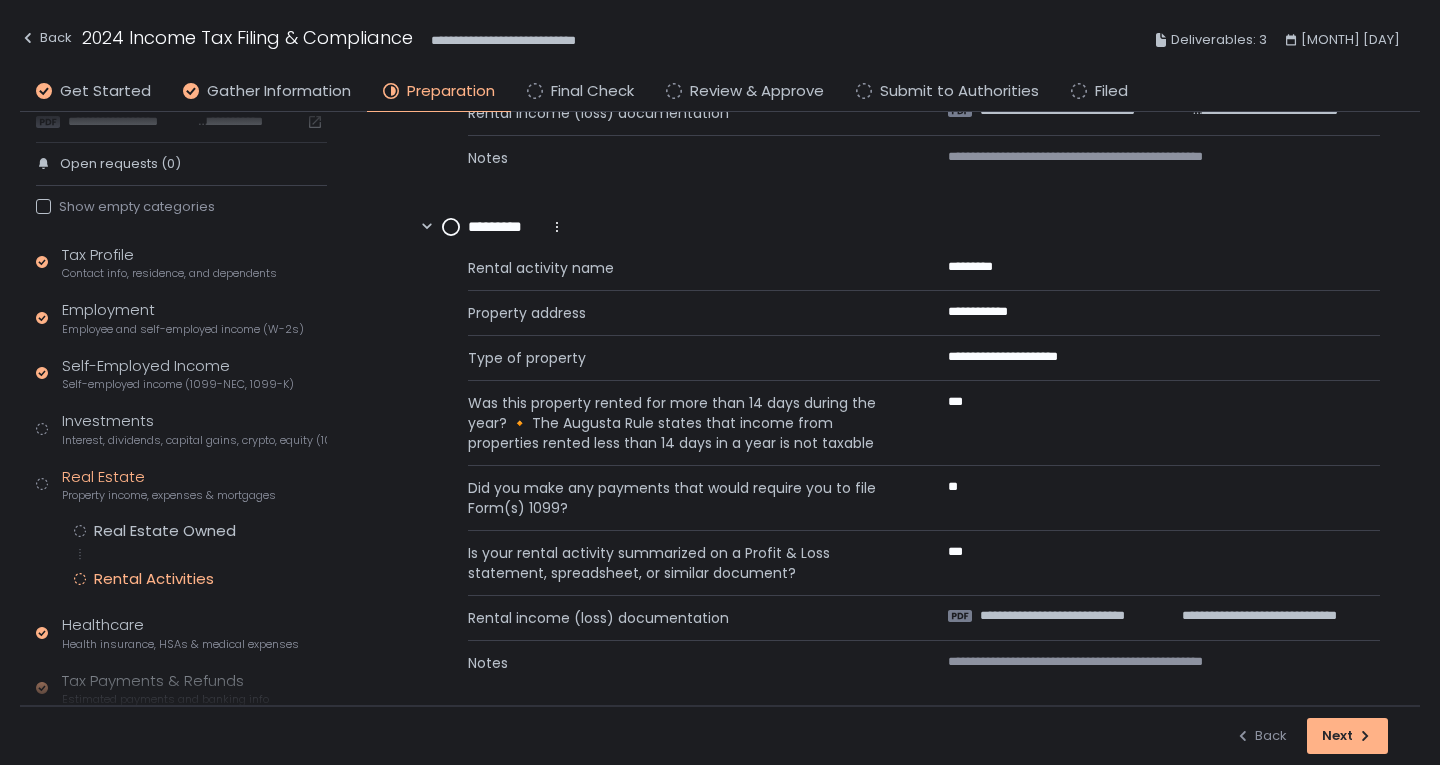 click 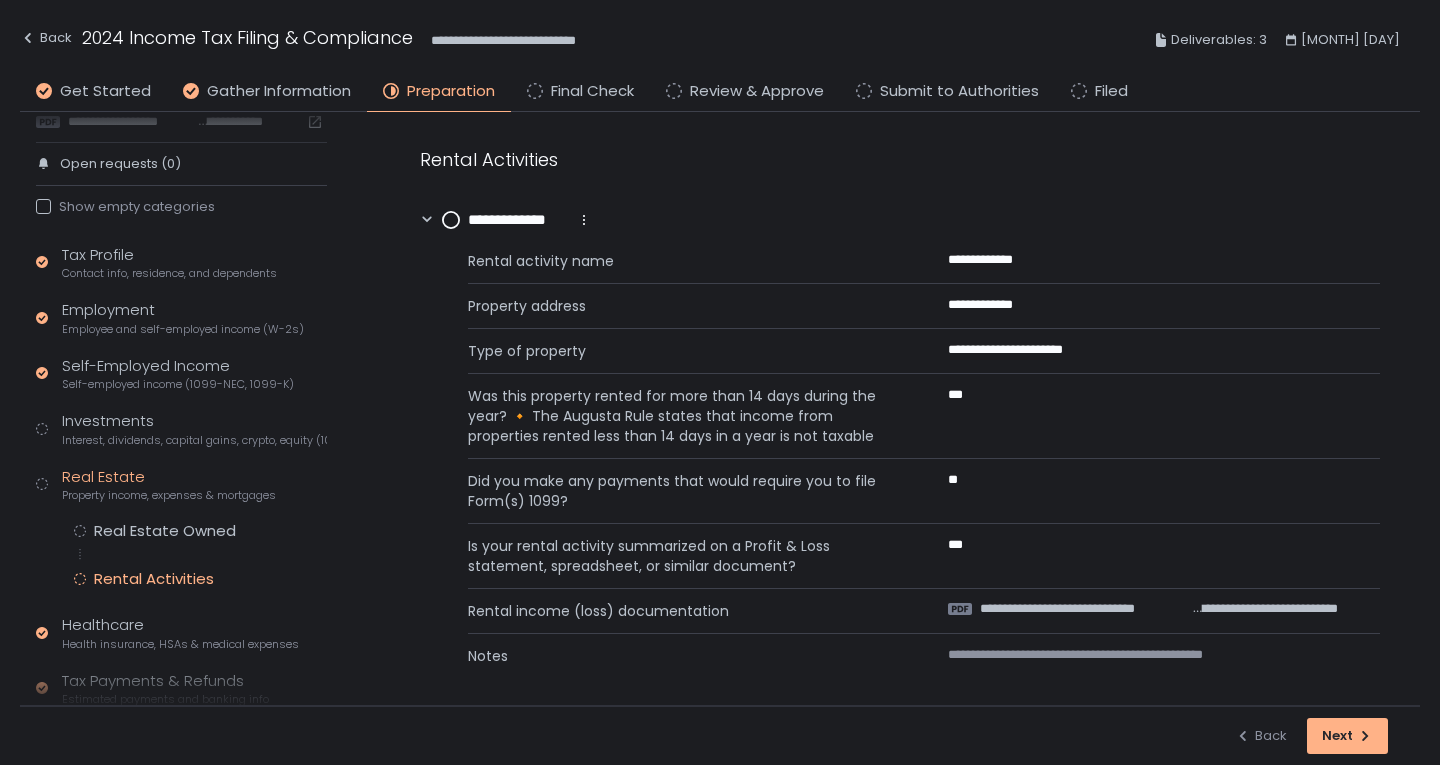 scroll, scrollTop: 0, scrollLeft: 0, axis: both 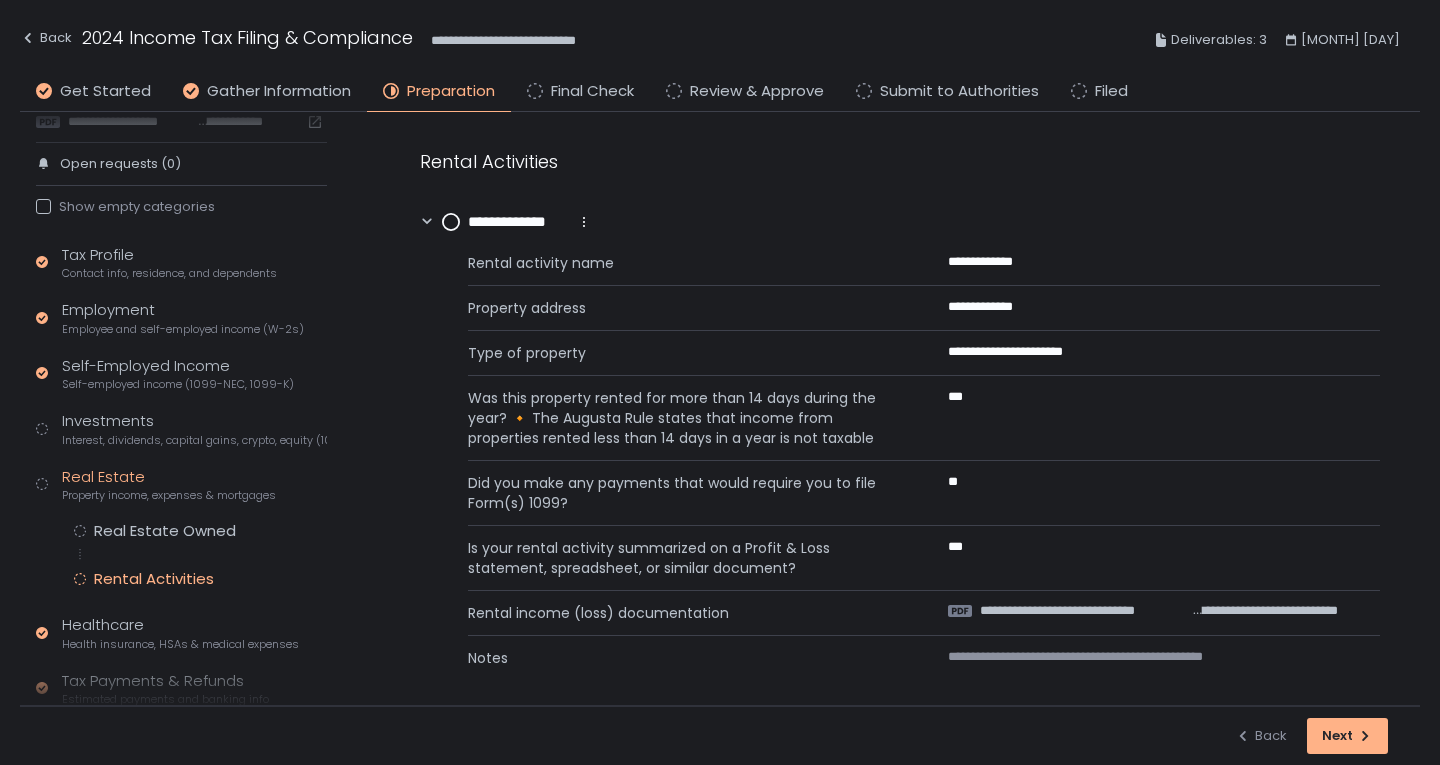 click 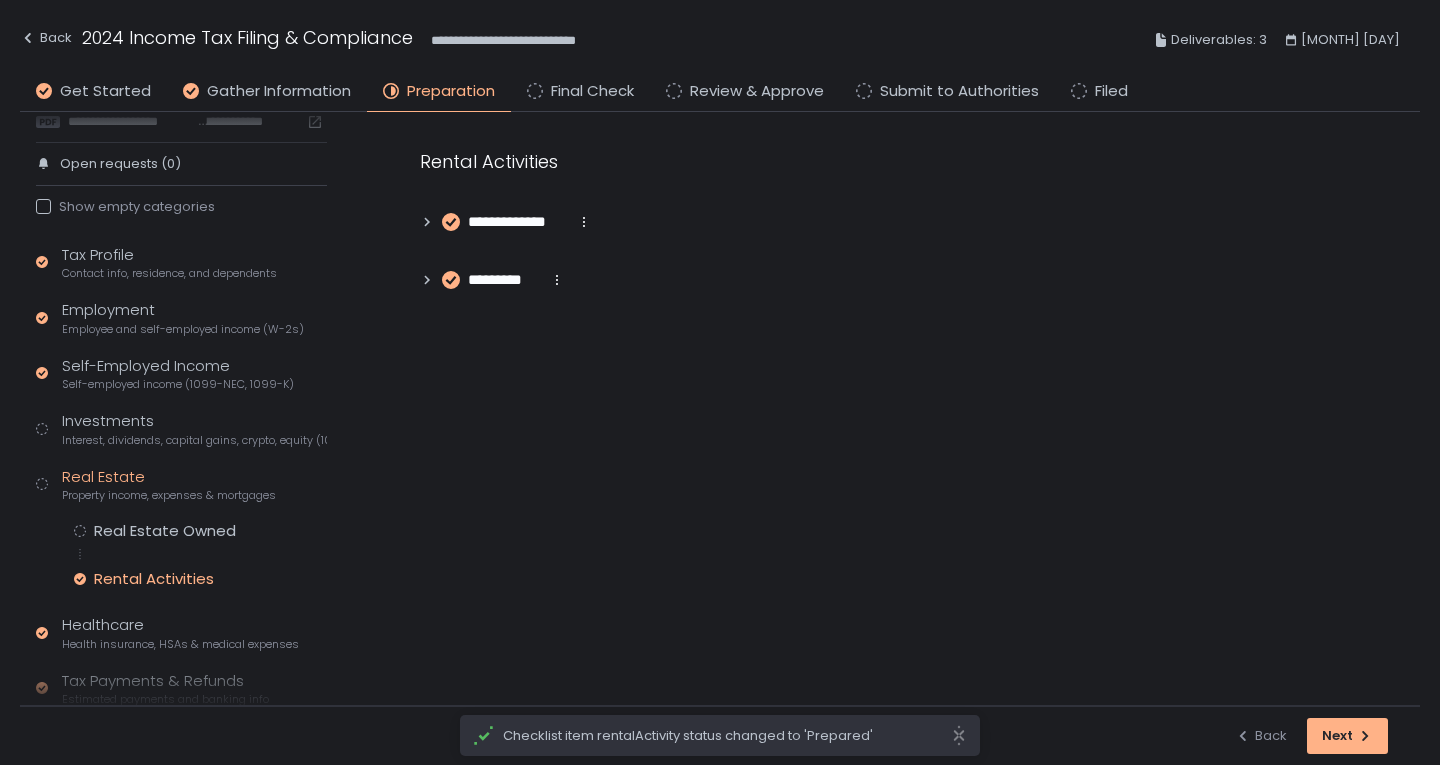 click on "**********" at bounding box center (518, 222) 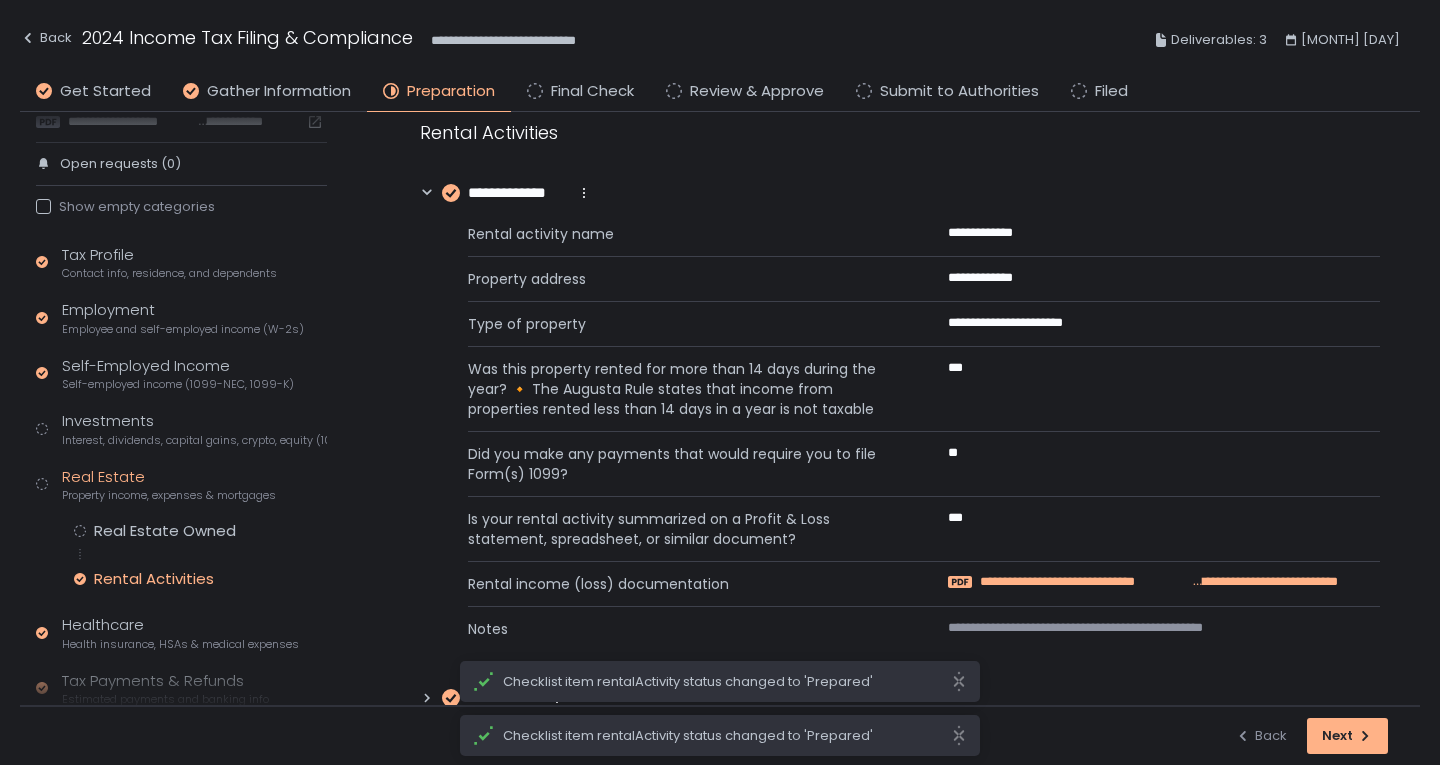 scroll, scrollTop: 69, scrollLeft: 0, axis: vertical 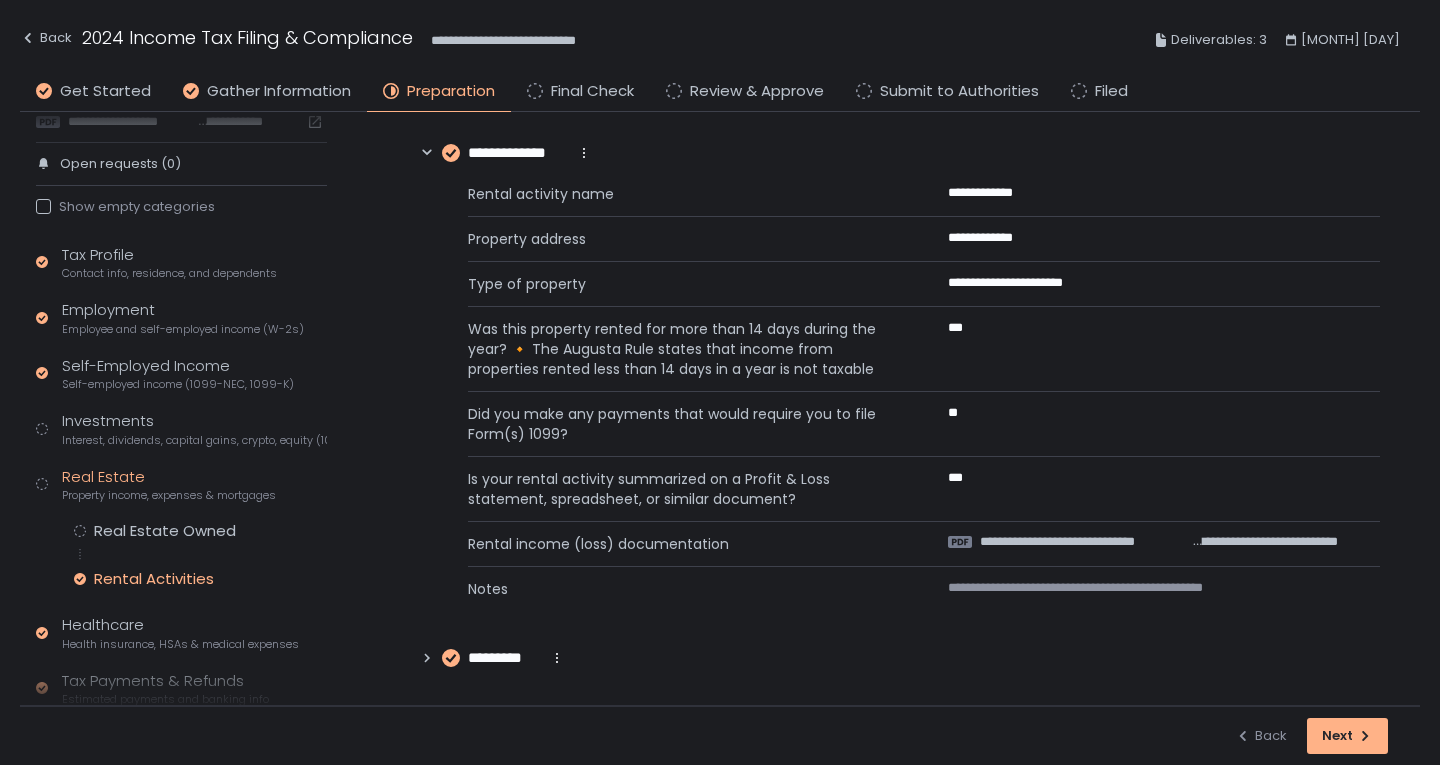 click on "*********" at bounding box center [504, 658] 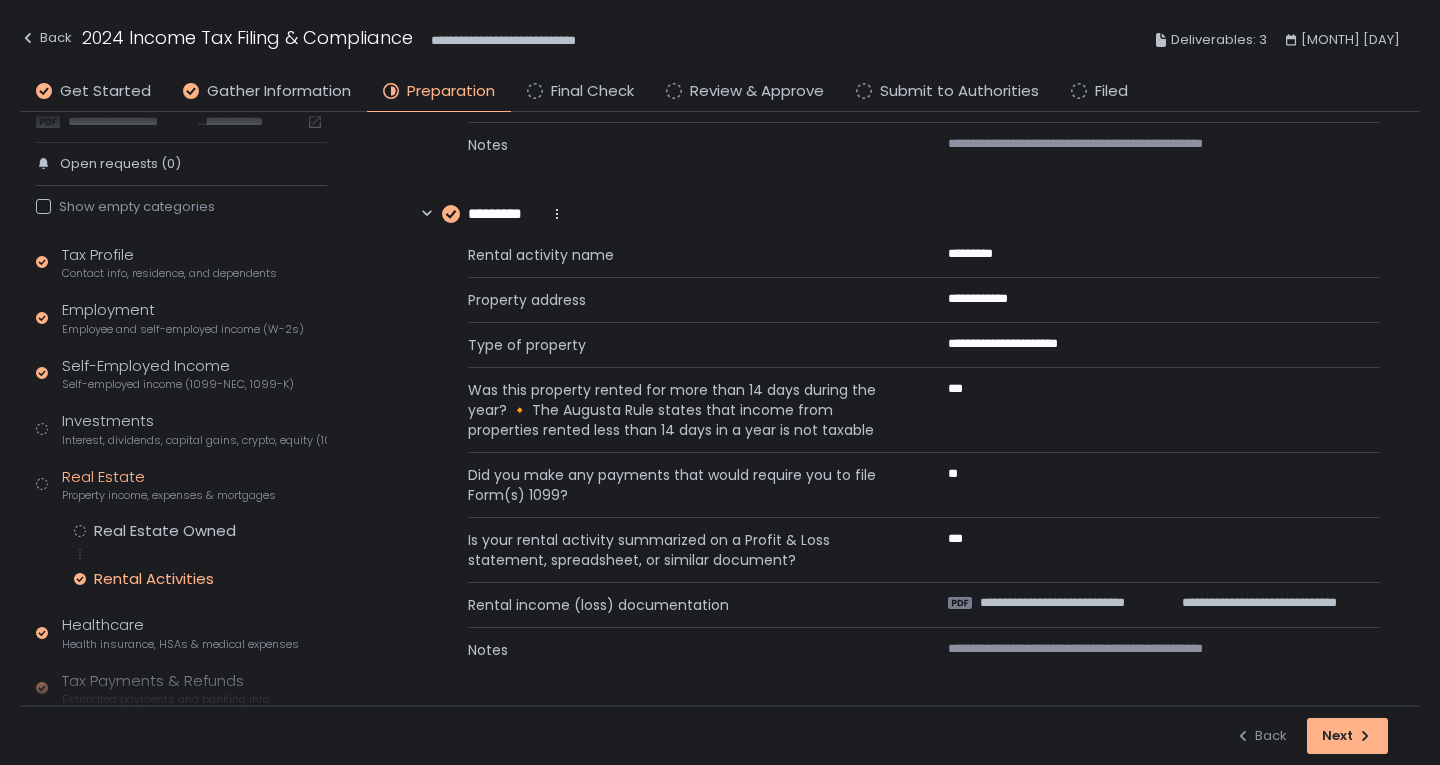 scroll, scrollTop: 516, scrollLeft: 0, axis: vertical 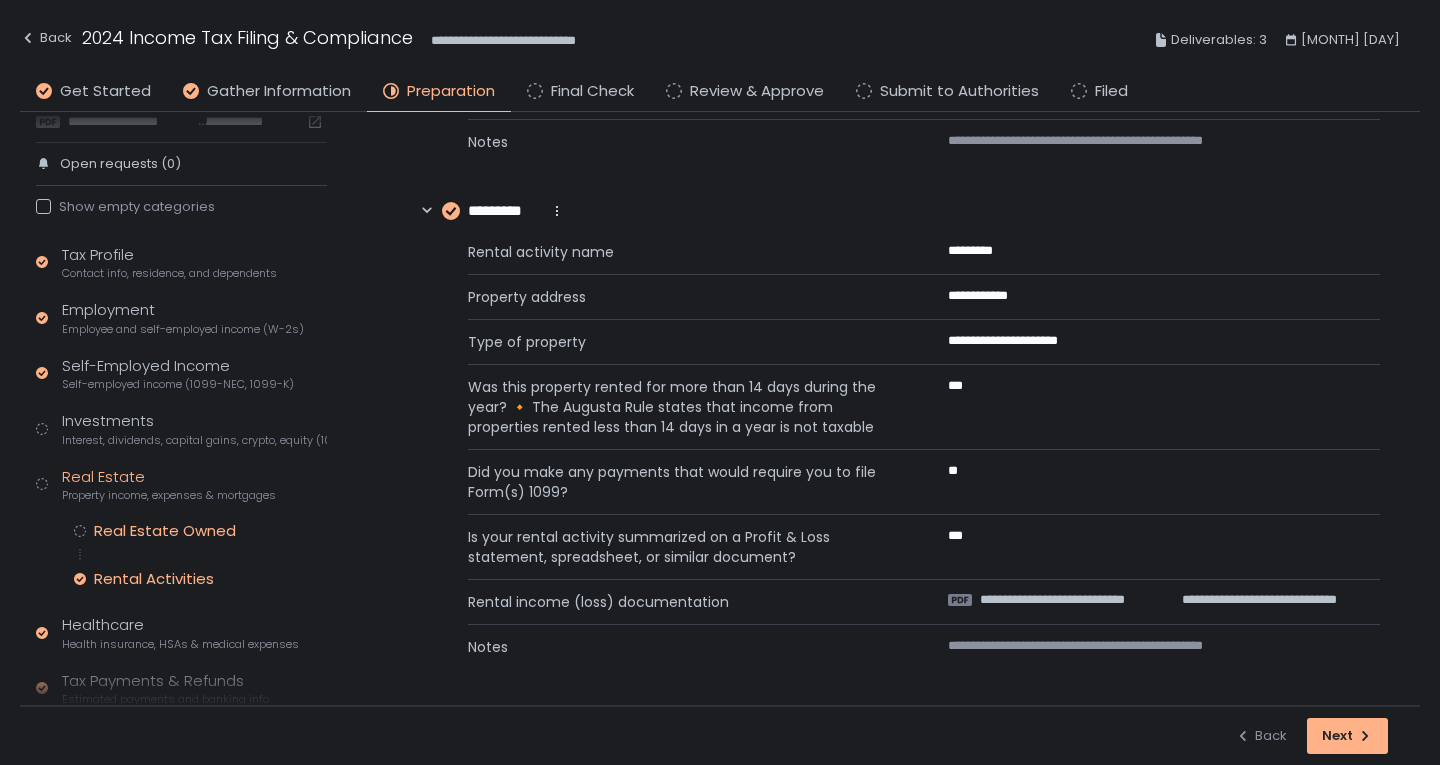 click on "Real Estate Owned" 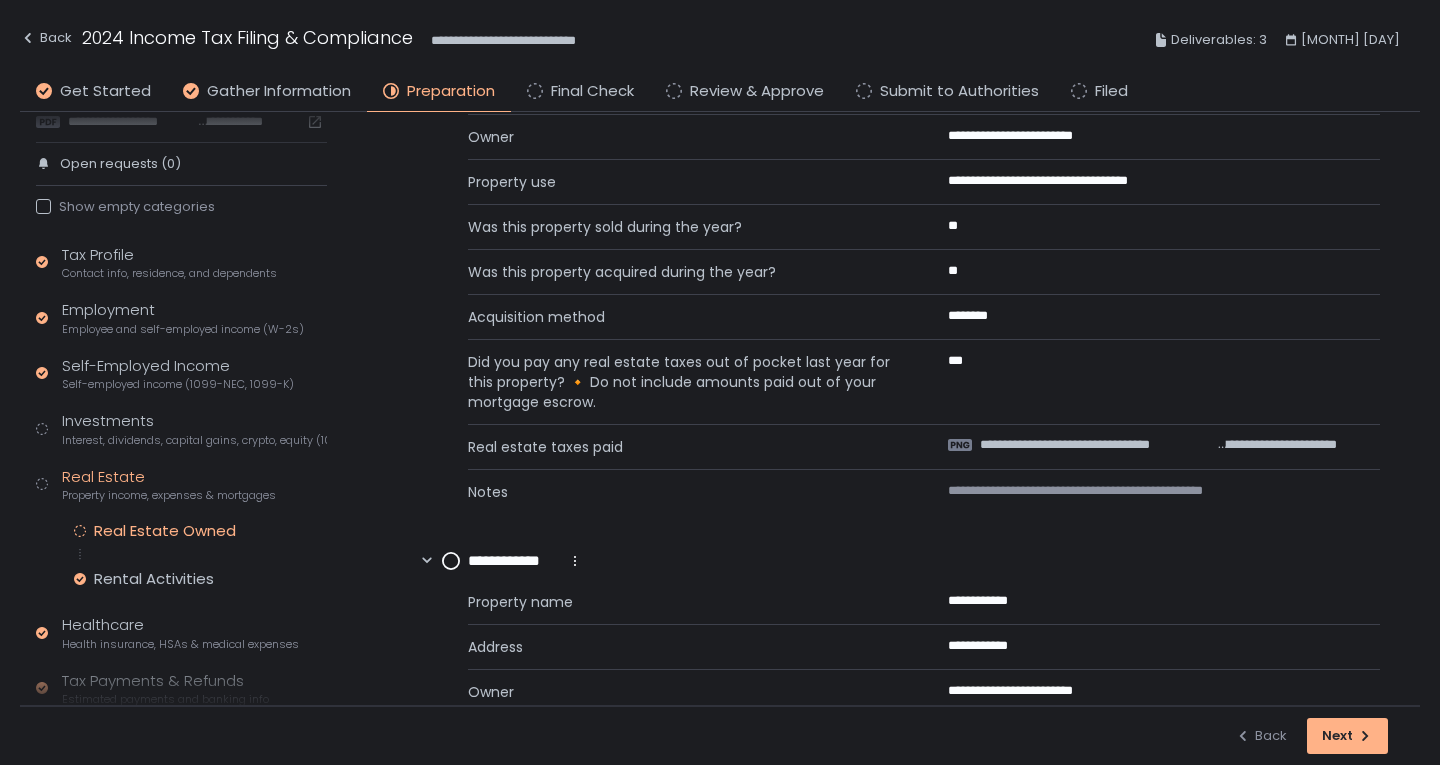 scroll, scrollTop: 0, scrollLeft: 0, axis: both 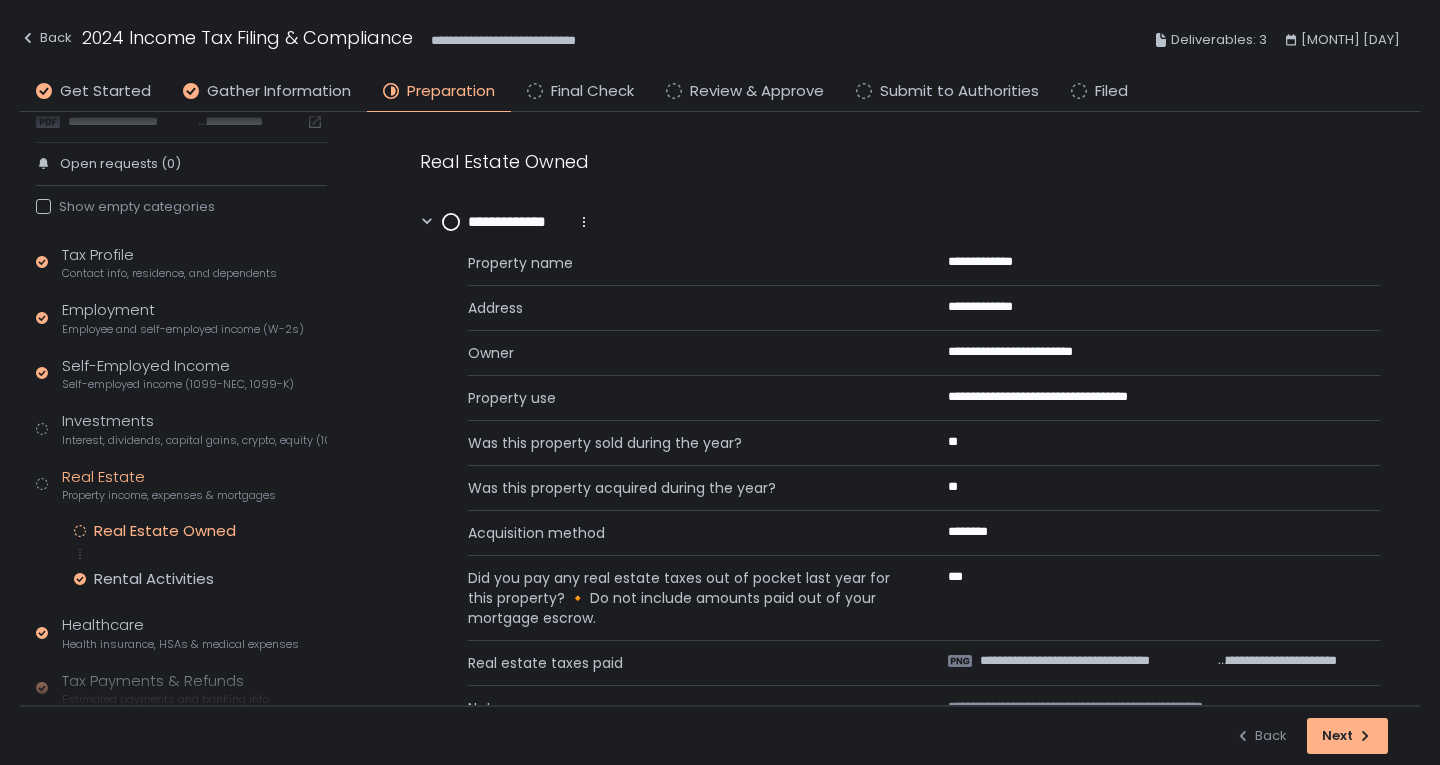 click 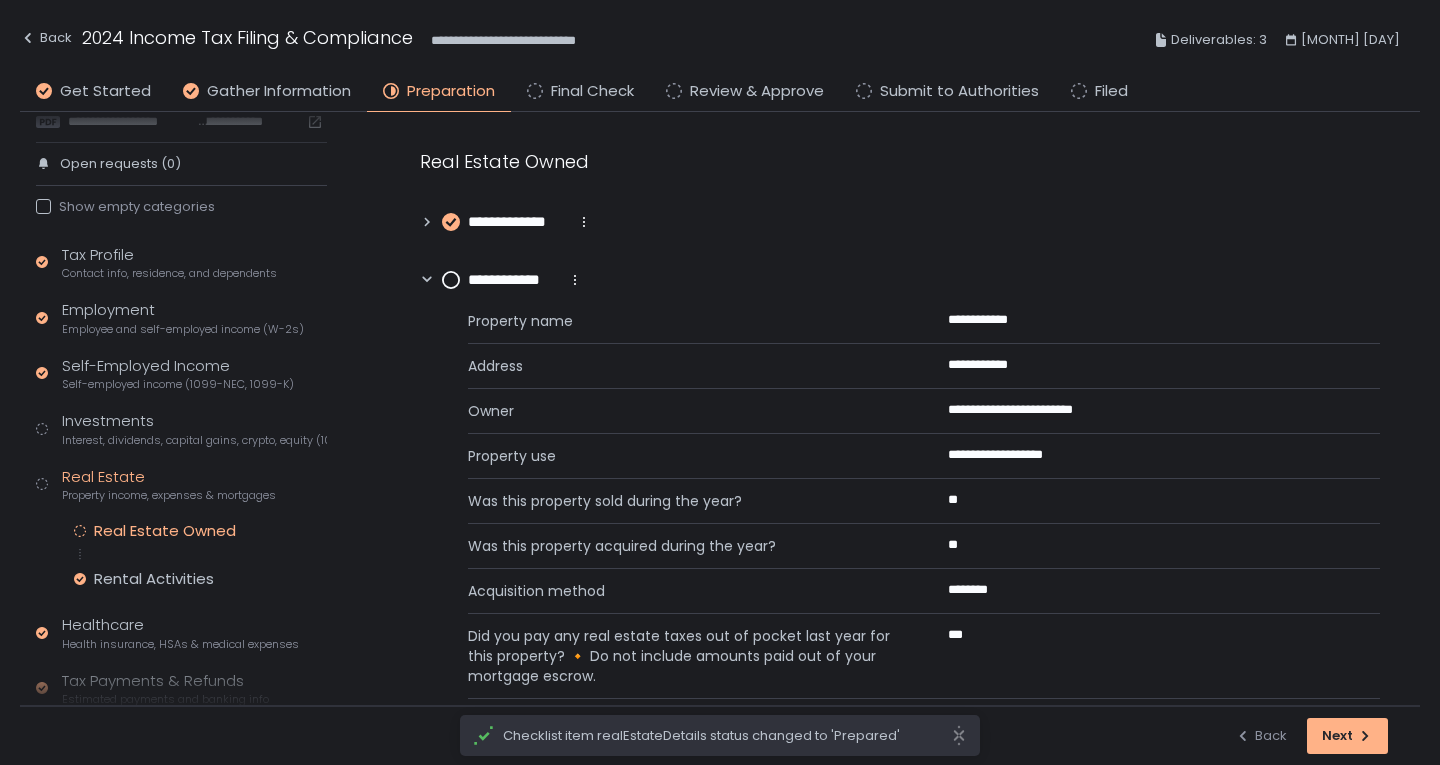 scroll, scrollTop: 0, scrollLeft: 0, axis: both 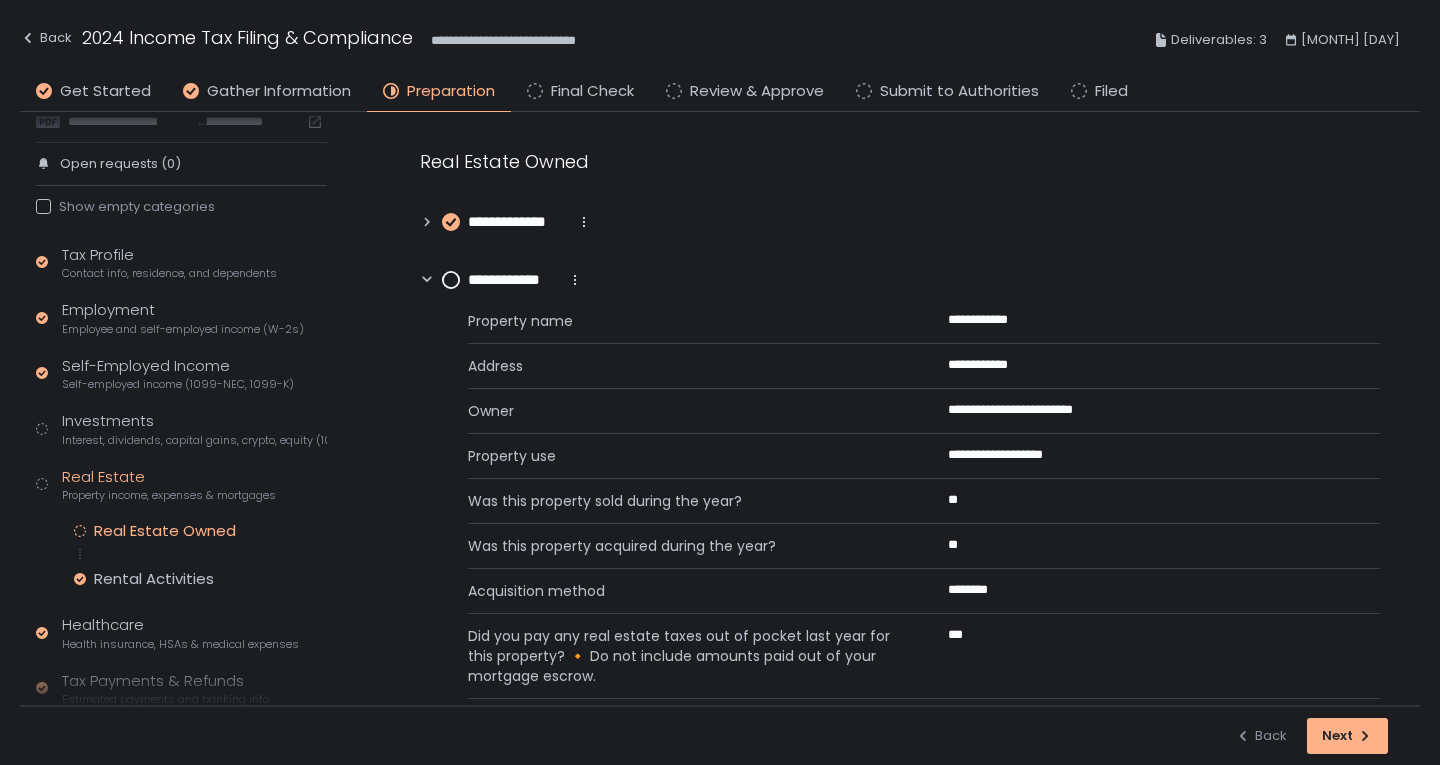 click 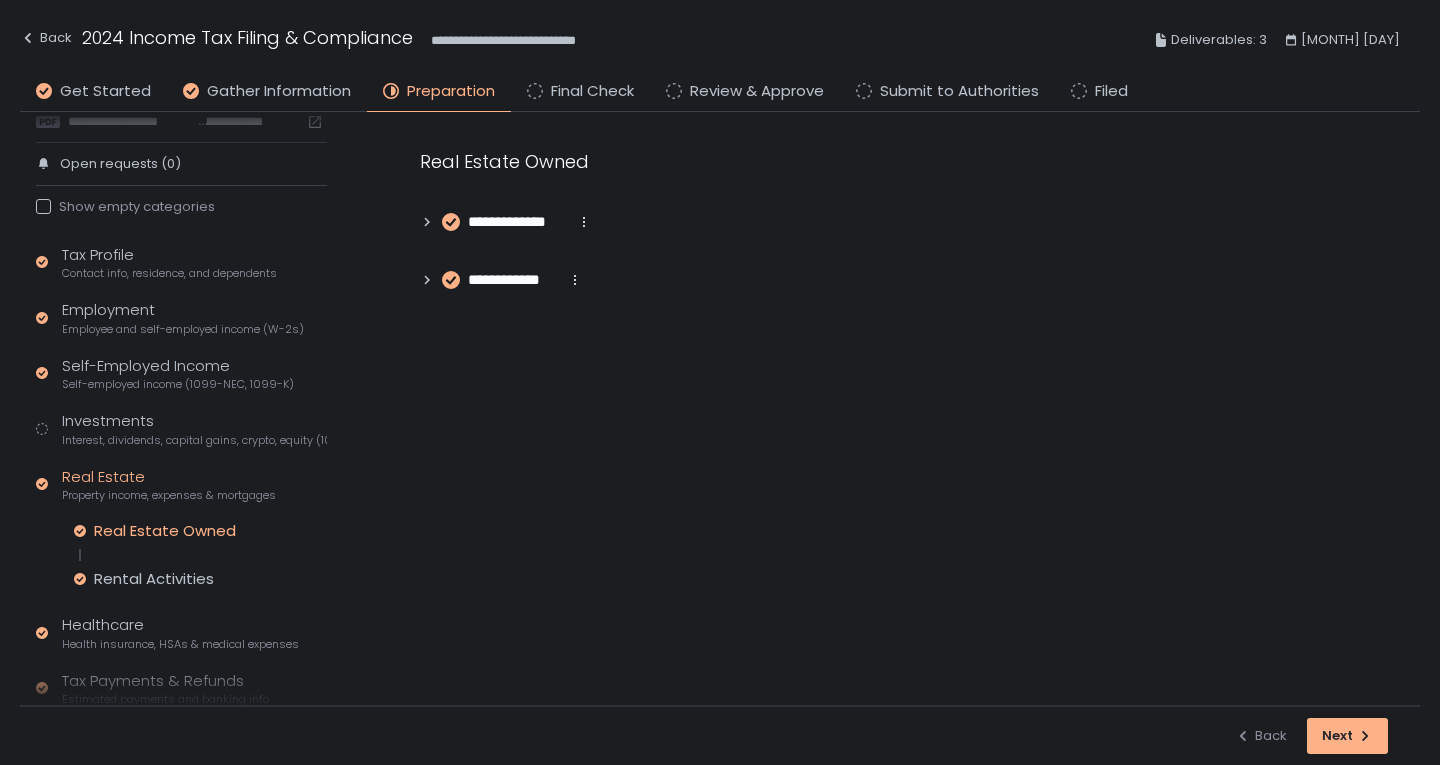 click on "**********" at bounding box center [513, 280] 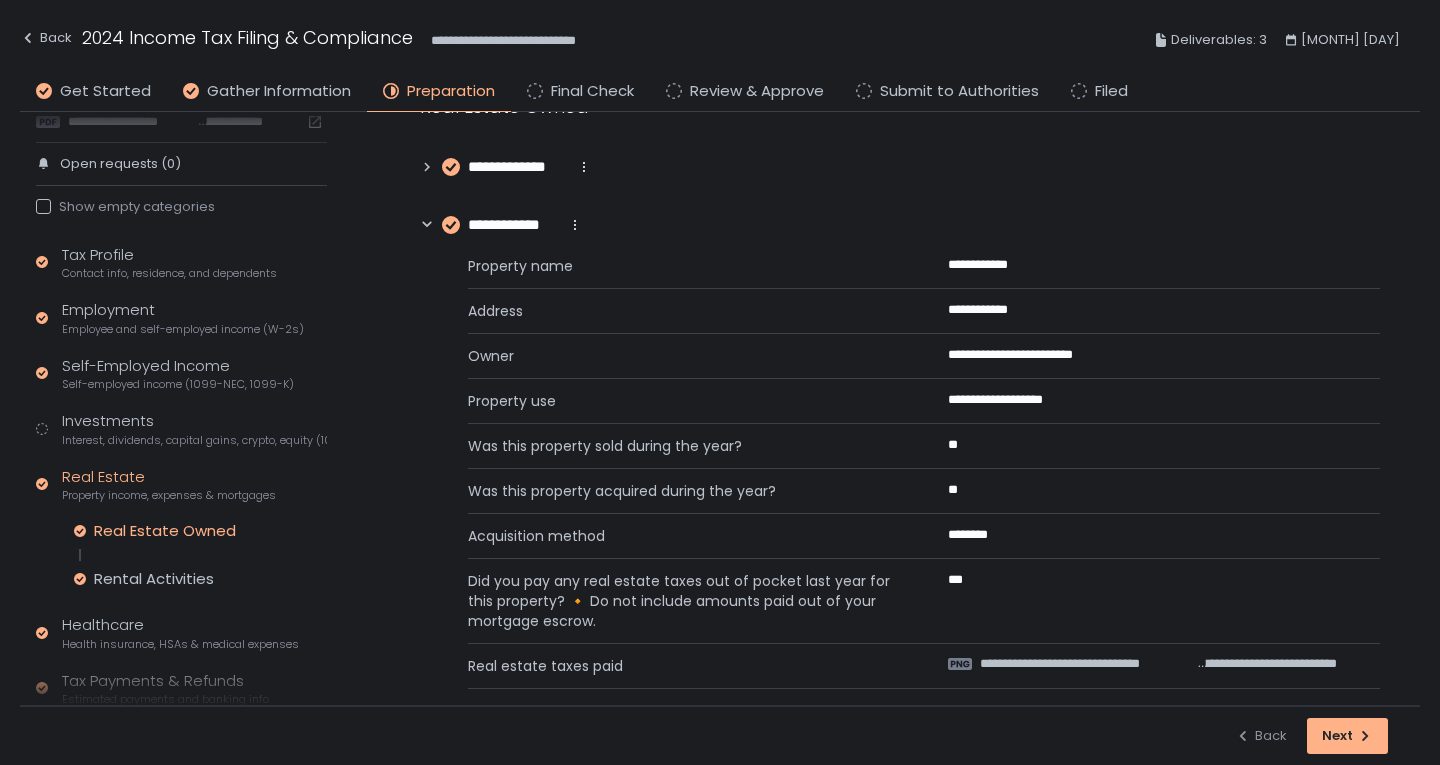 scroll, scrollTop: 119, scrollLeft: 0, axis: vertical 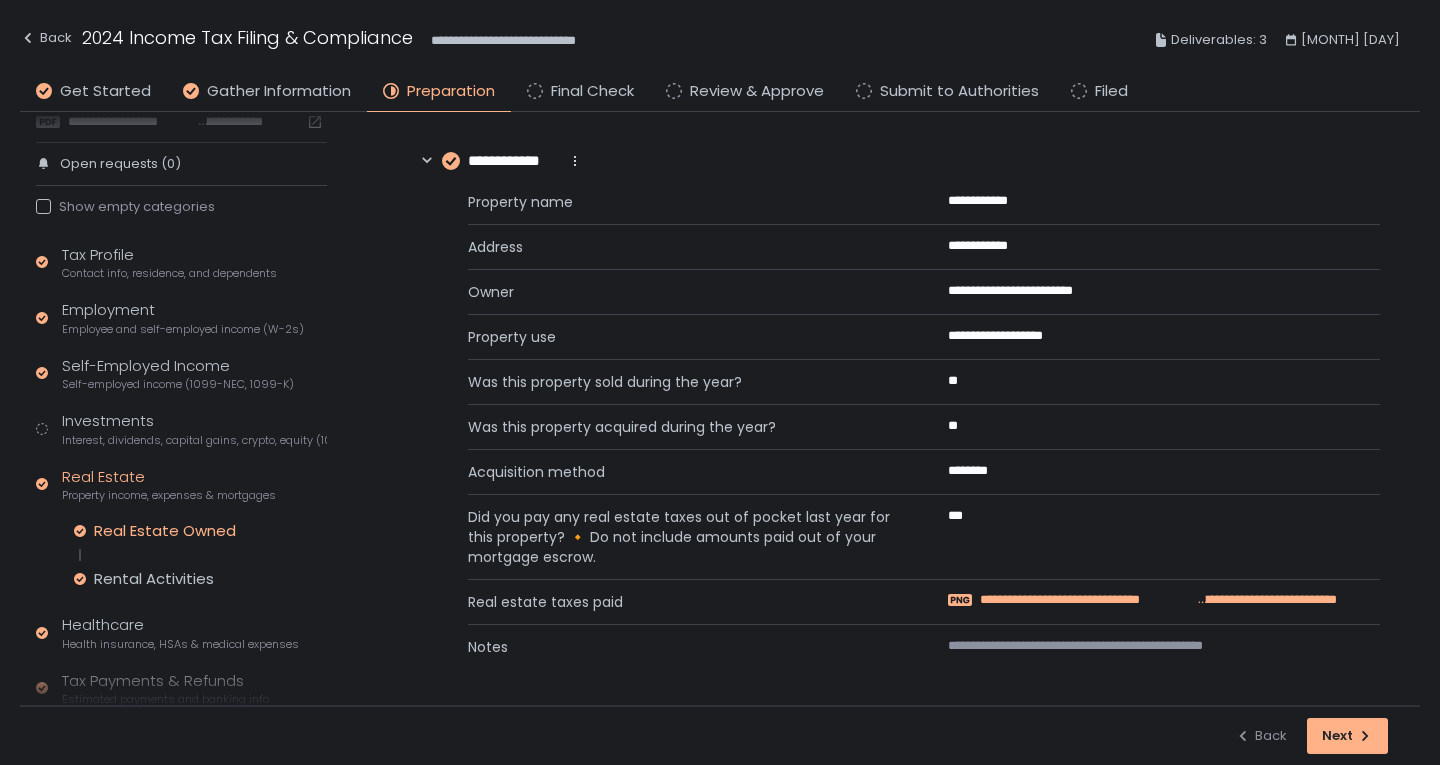 click on "**********" at bounding box center [1088, 600] 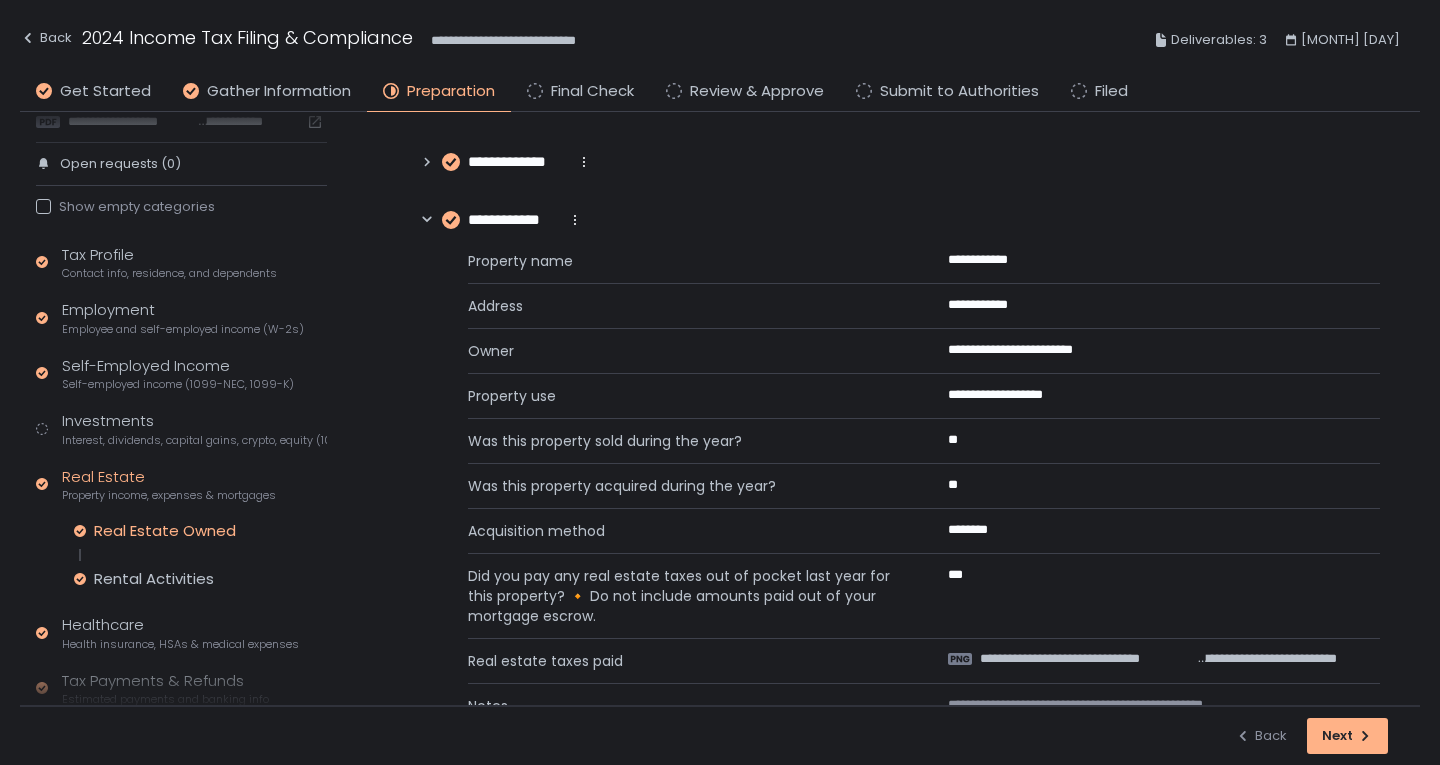 scroll, scrollTop: 0, scrollLeft: 0, axis: both 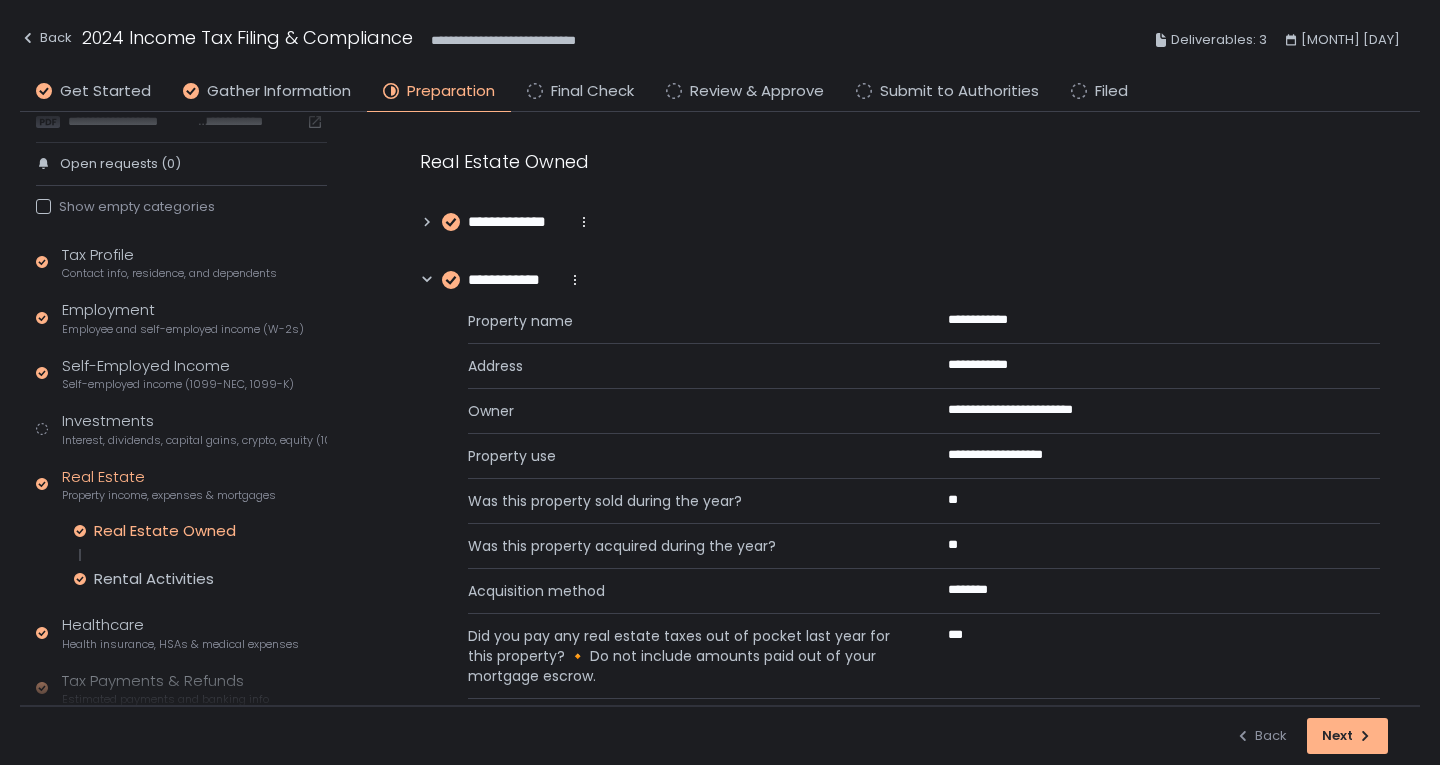click on "**********" at bounding box center (518, 222) 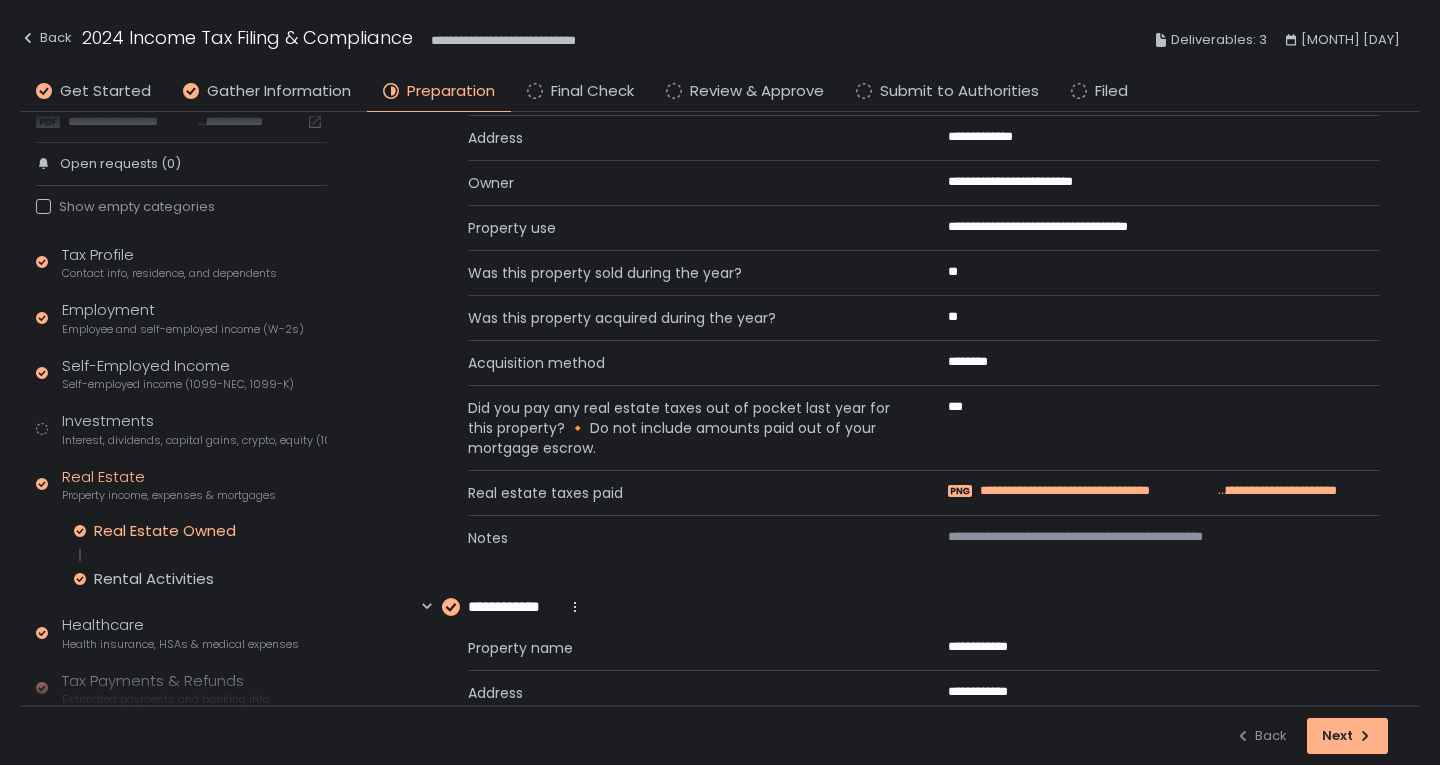 scroll, scrollTop: 200, scrollLeft: 0, axis: vertical 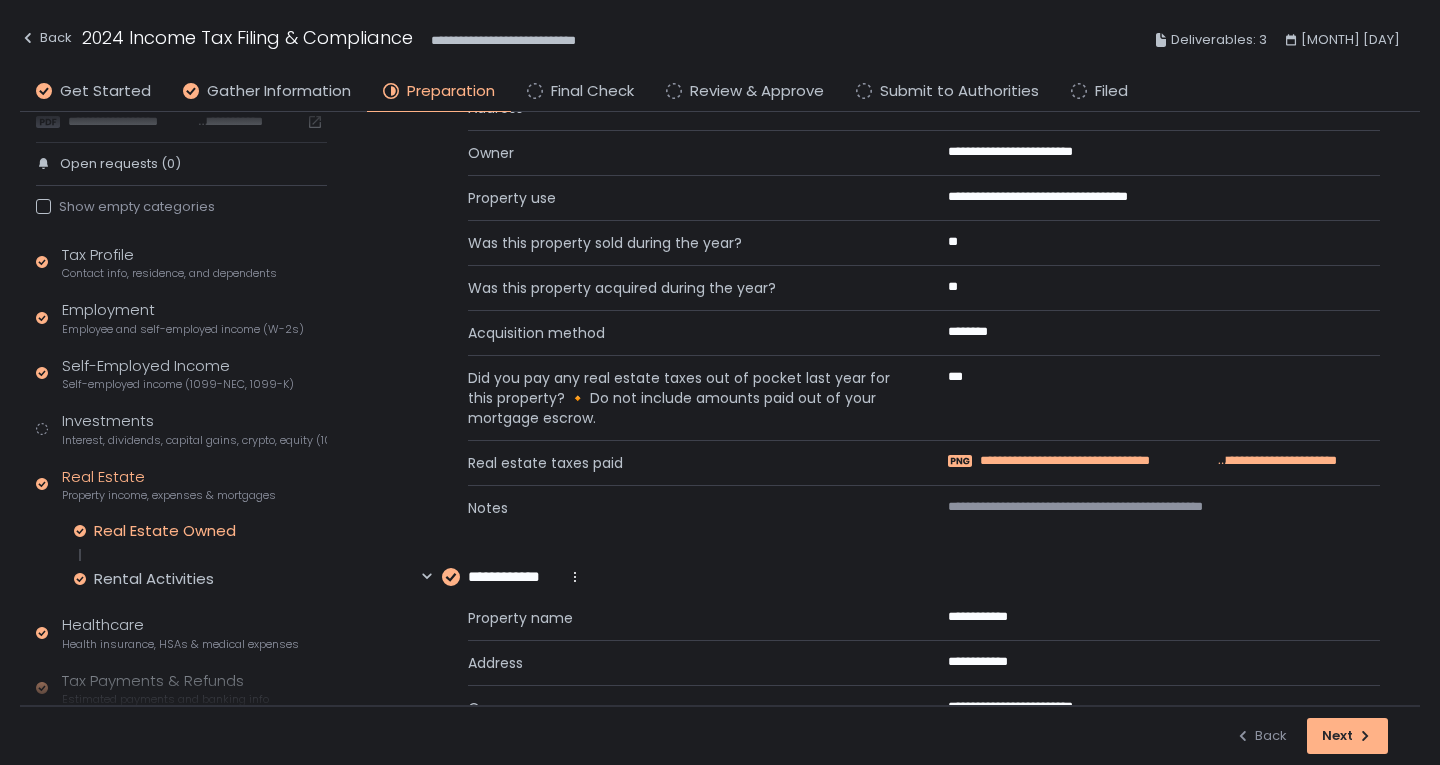 click on "**********" at bounding box center [1097, 461] 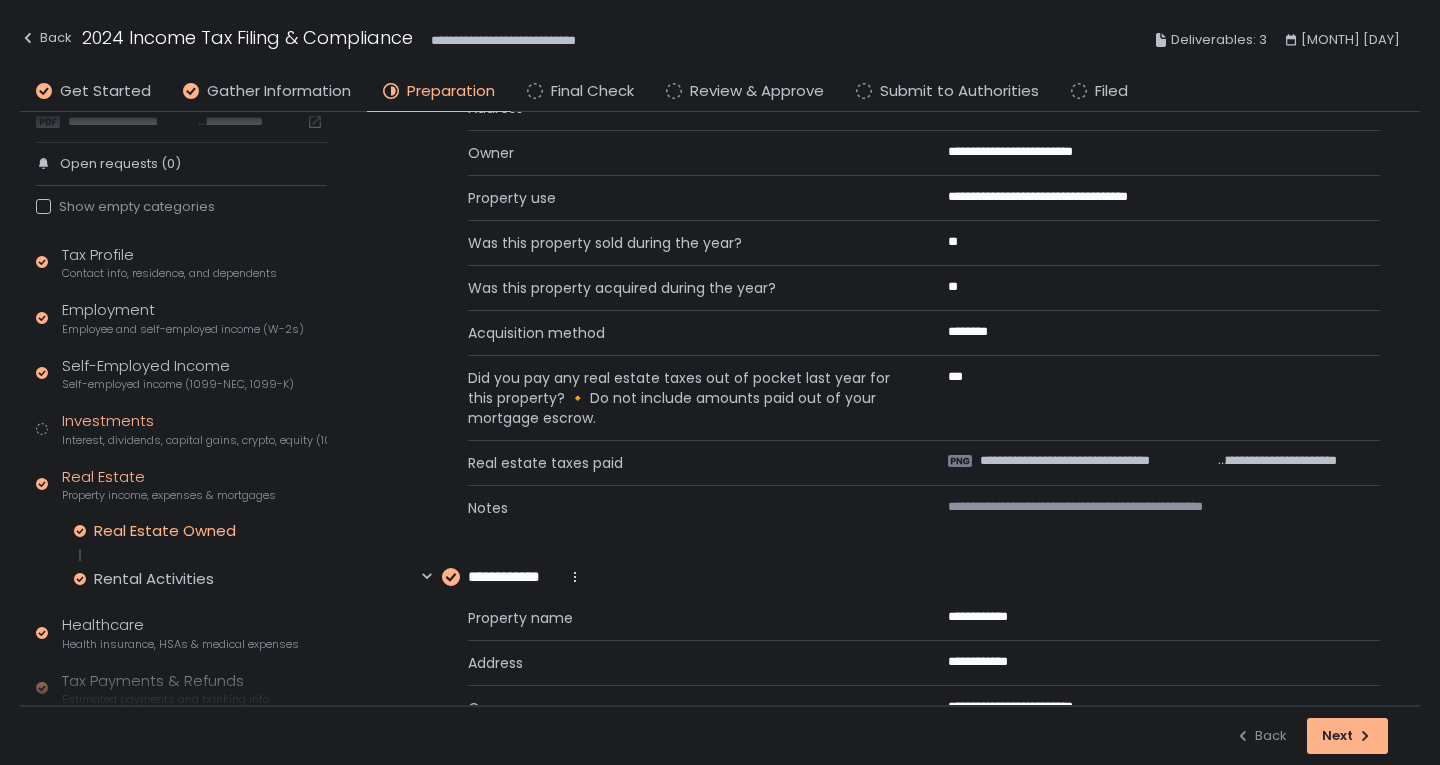 click on "Investments Interest, dividends, capital gains, crypto, equity (1099s, K-1s)" 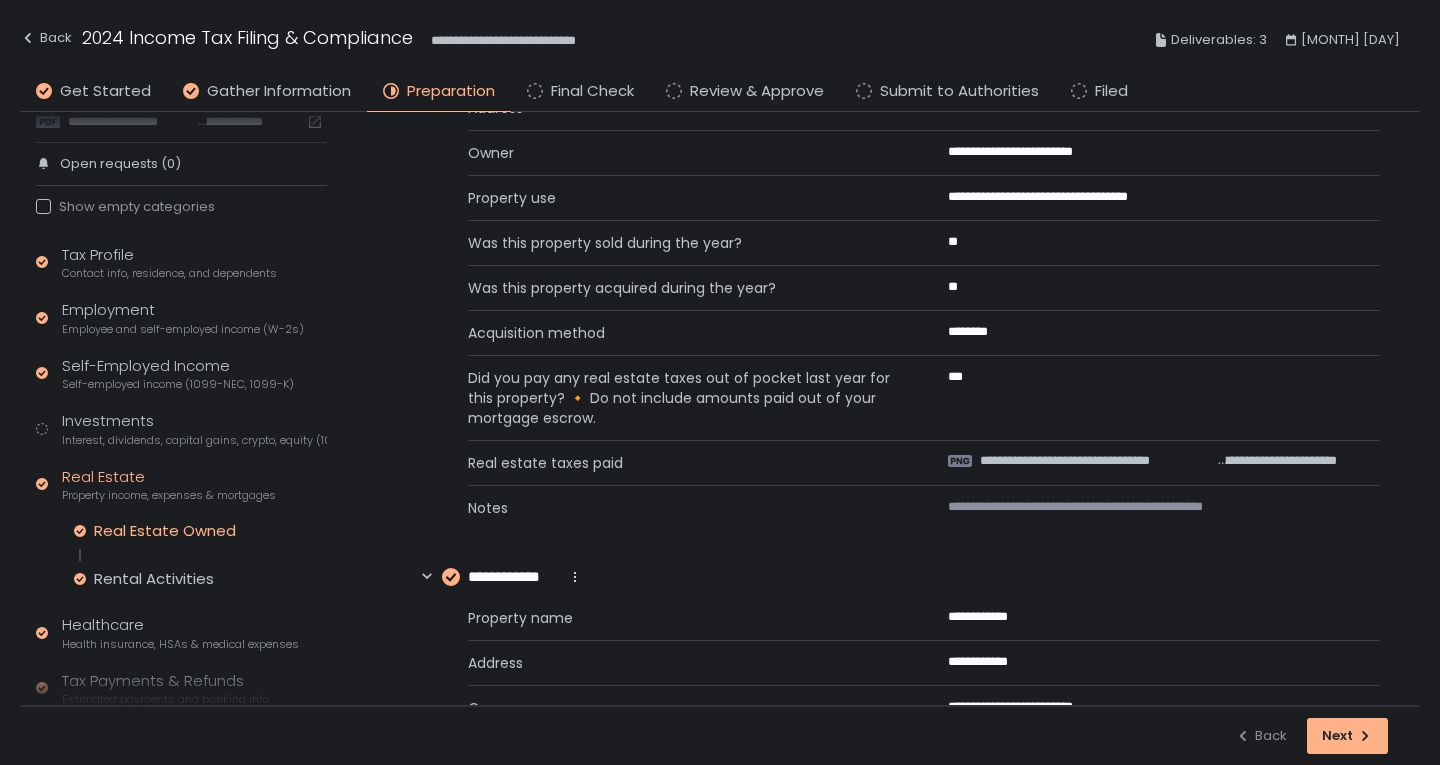 scroll, scrollTop: 0, scrollLeft: 0, axis: both 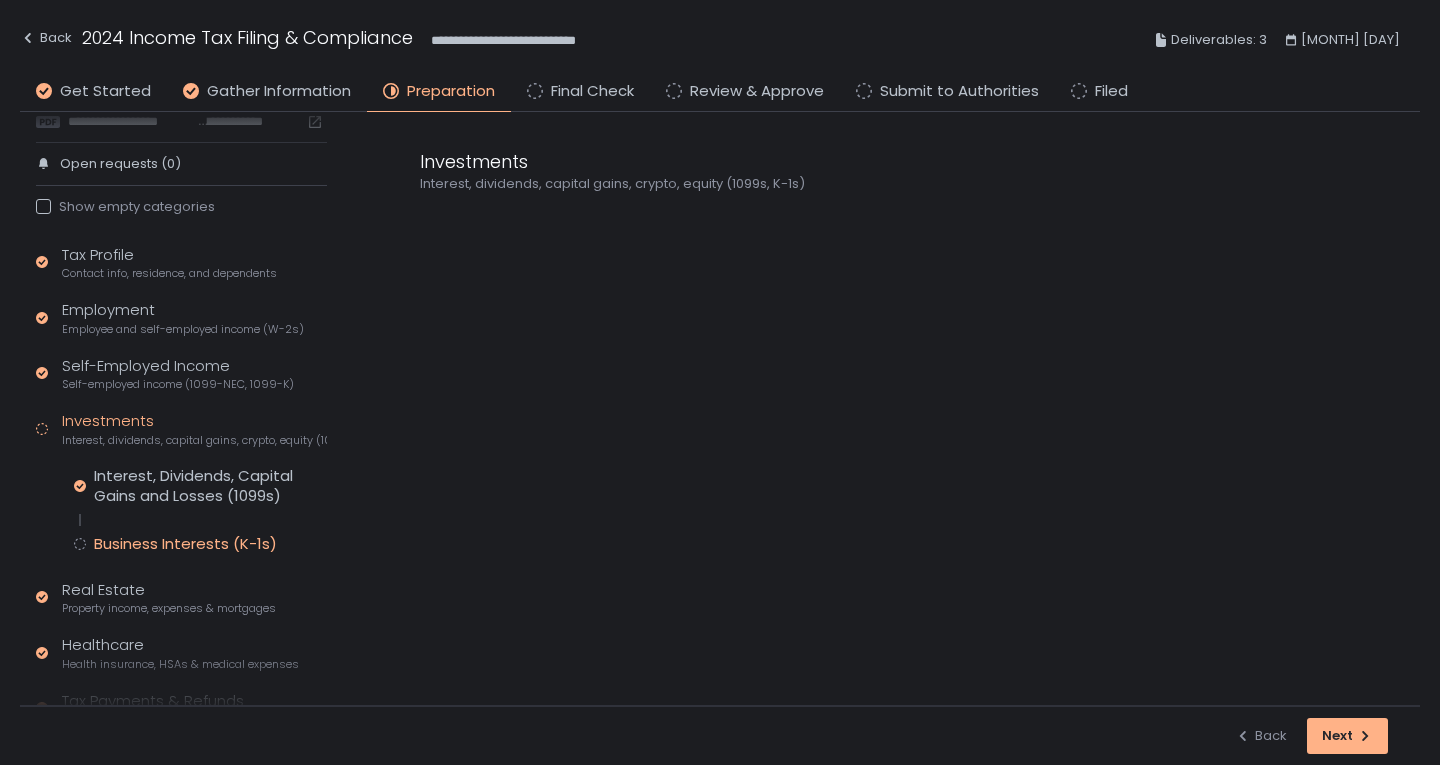 click on "Business Interests (K-1s)" 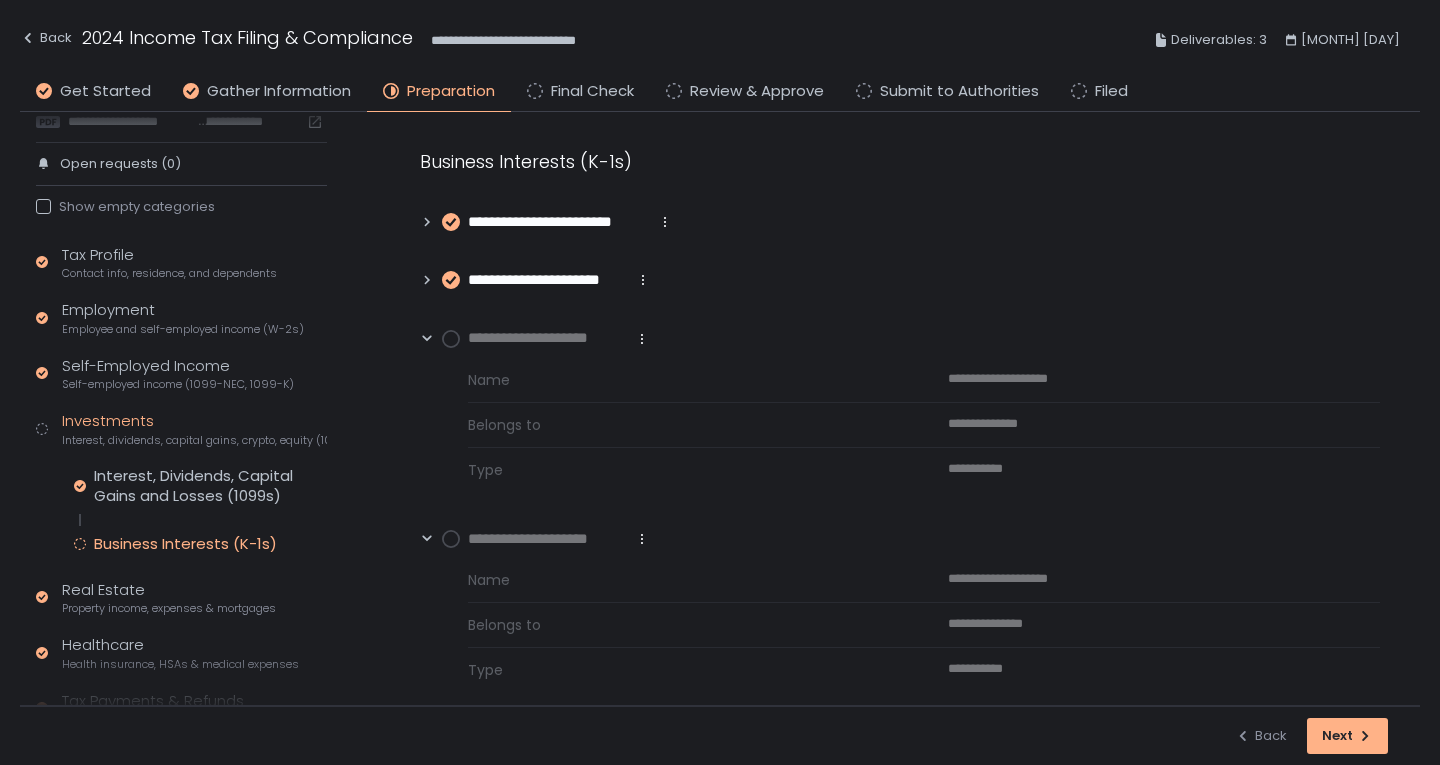 click on "**********" at bounding box center [547, 280] 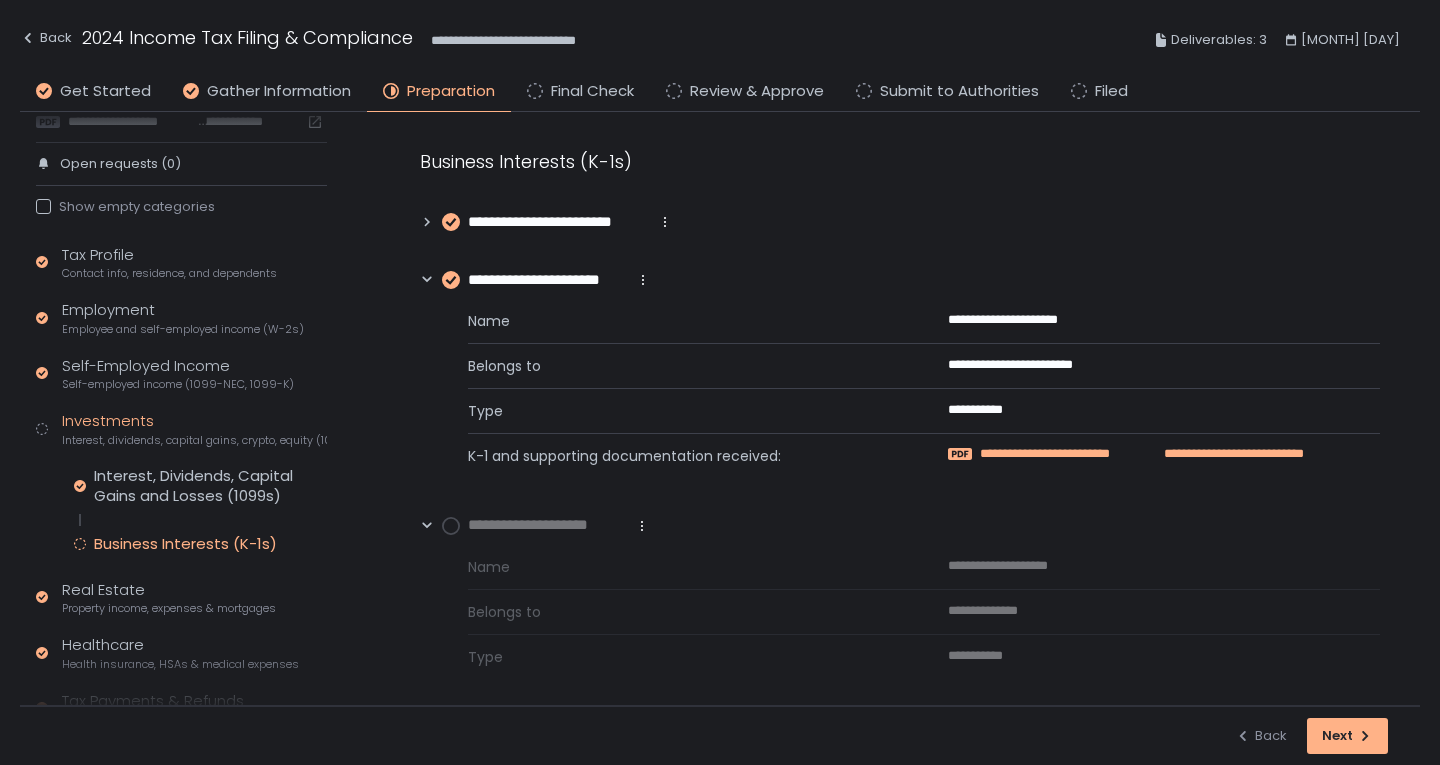 click on "**********" at bounding box center [1062, 454] 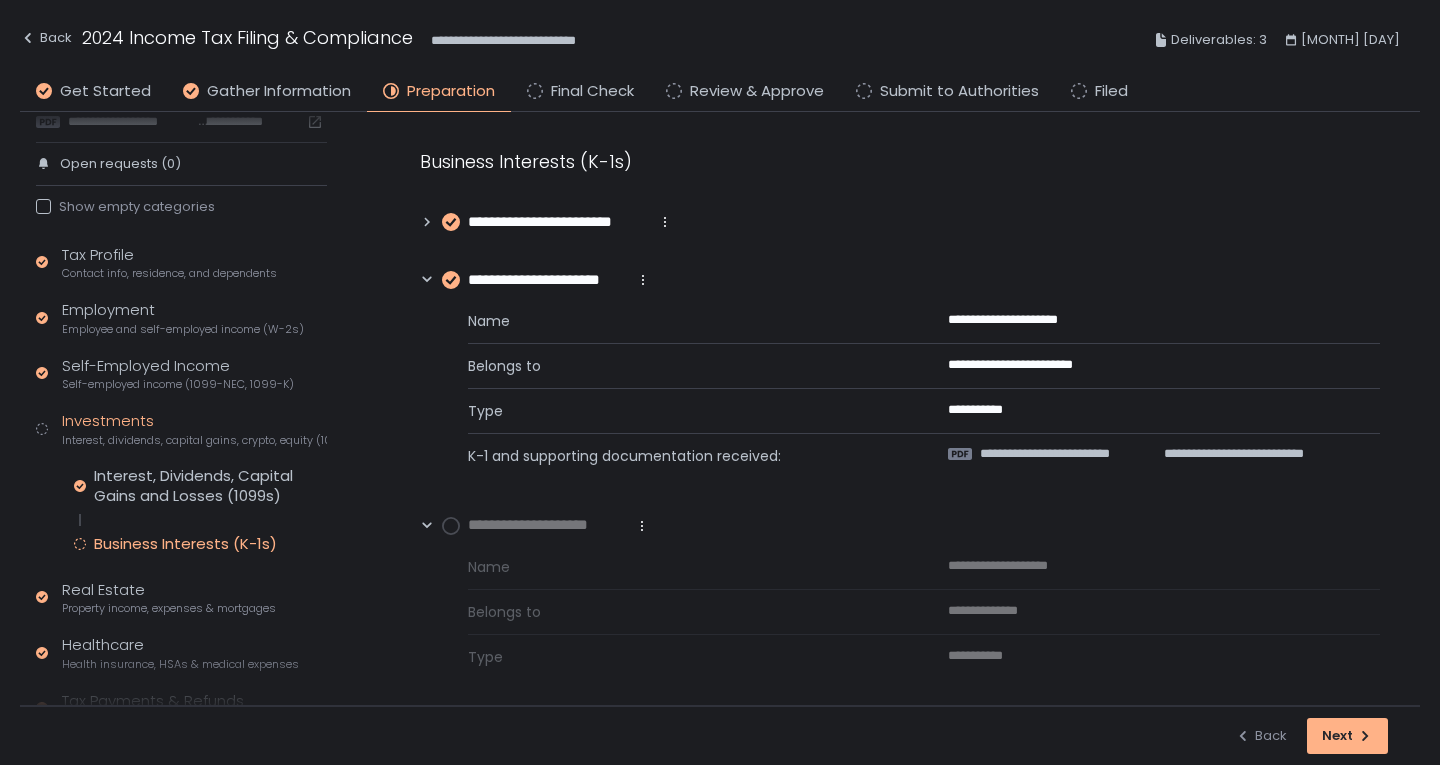 click on "**********" at bounding box center (558, 222) 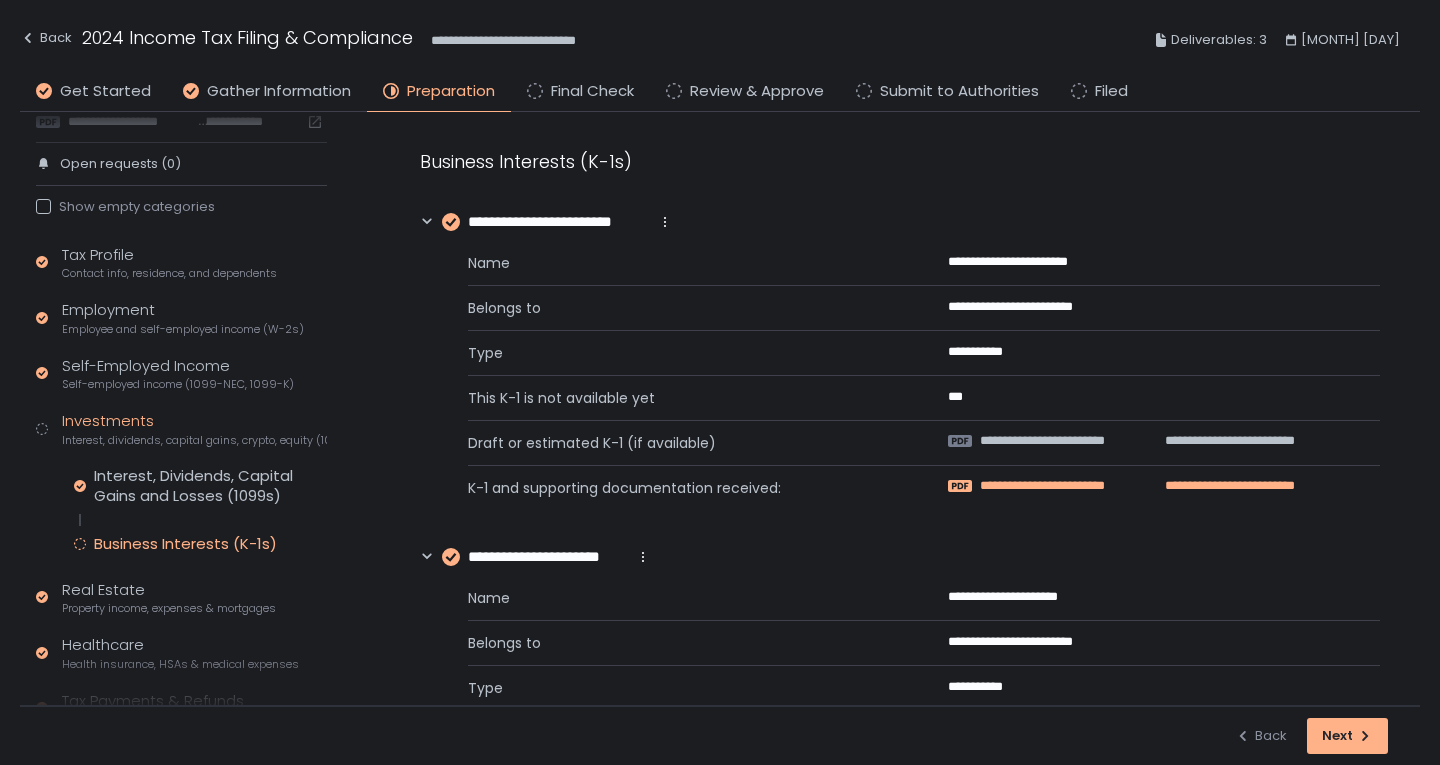 click on "**********" at bounding box center [1059, 486] 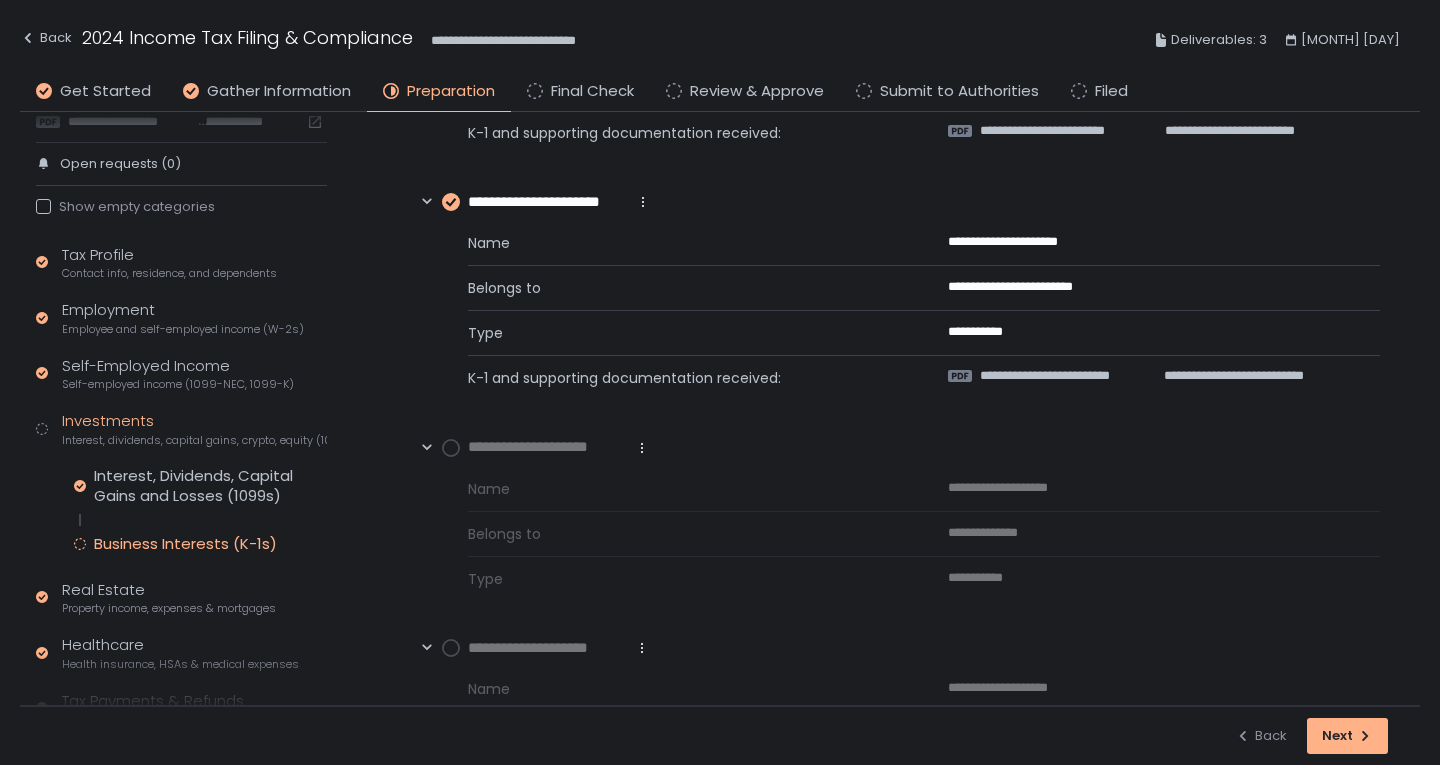 scroll, scrollTop: 400, scrollLeft: 0, axis: vertical 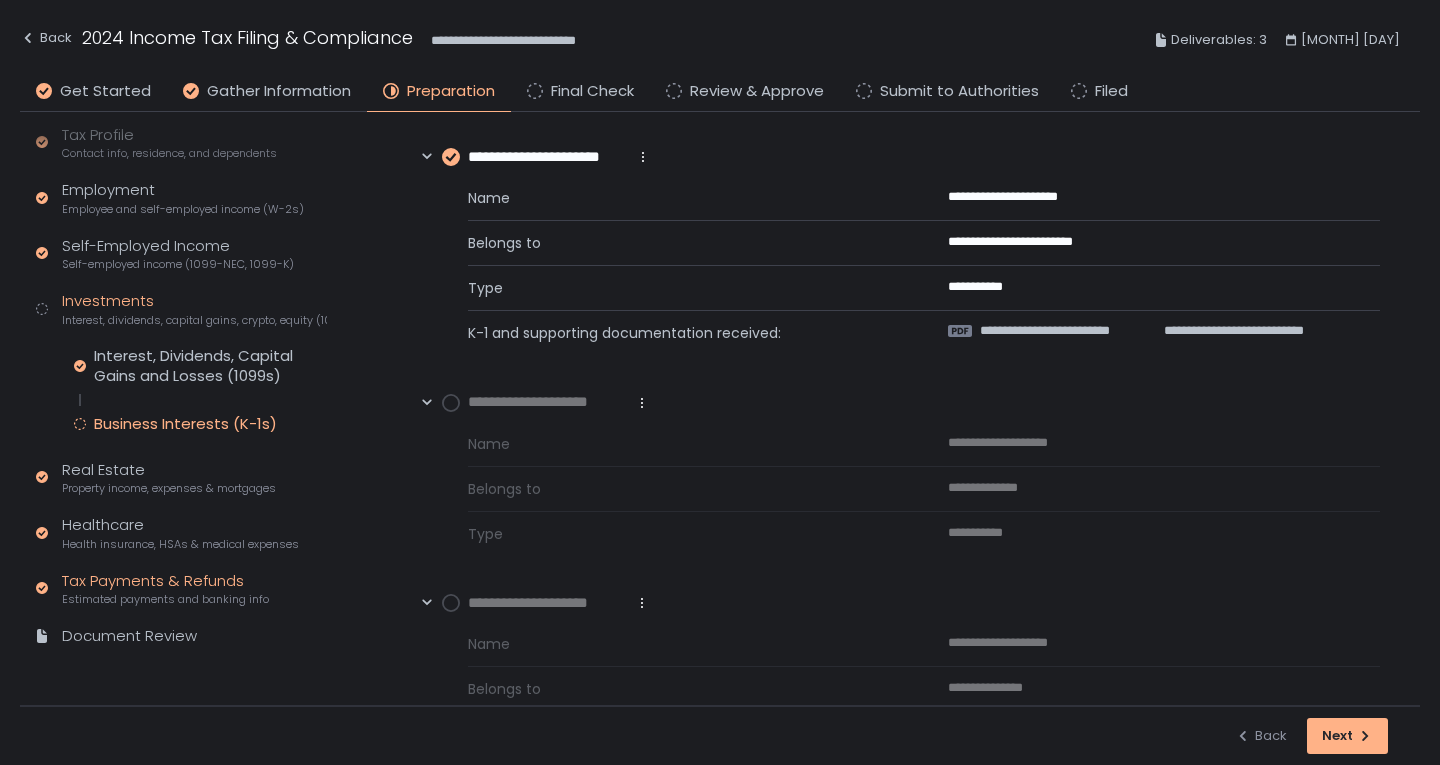 click on "Estimated payments and banking info" 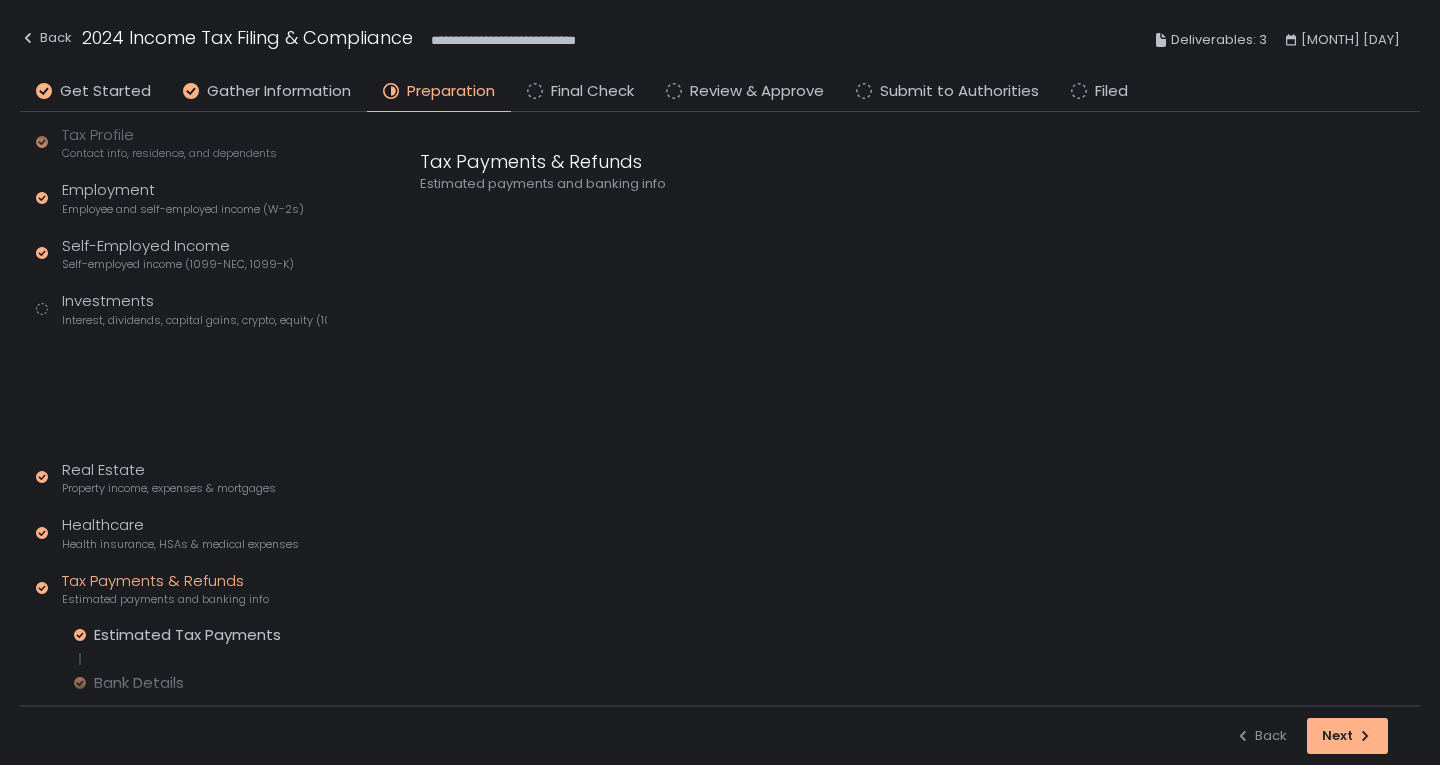 scroll, scrollTop: 0, scrollLeft: 0, axis: both 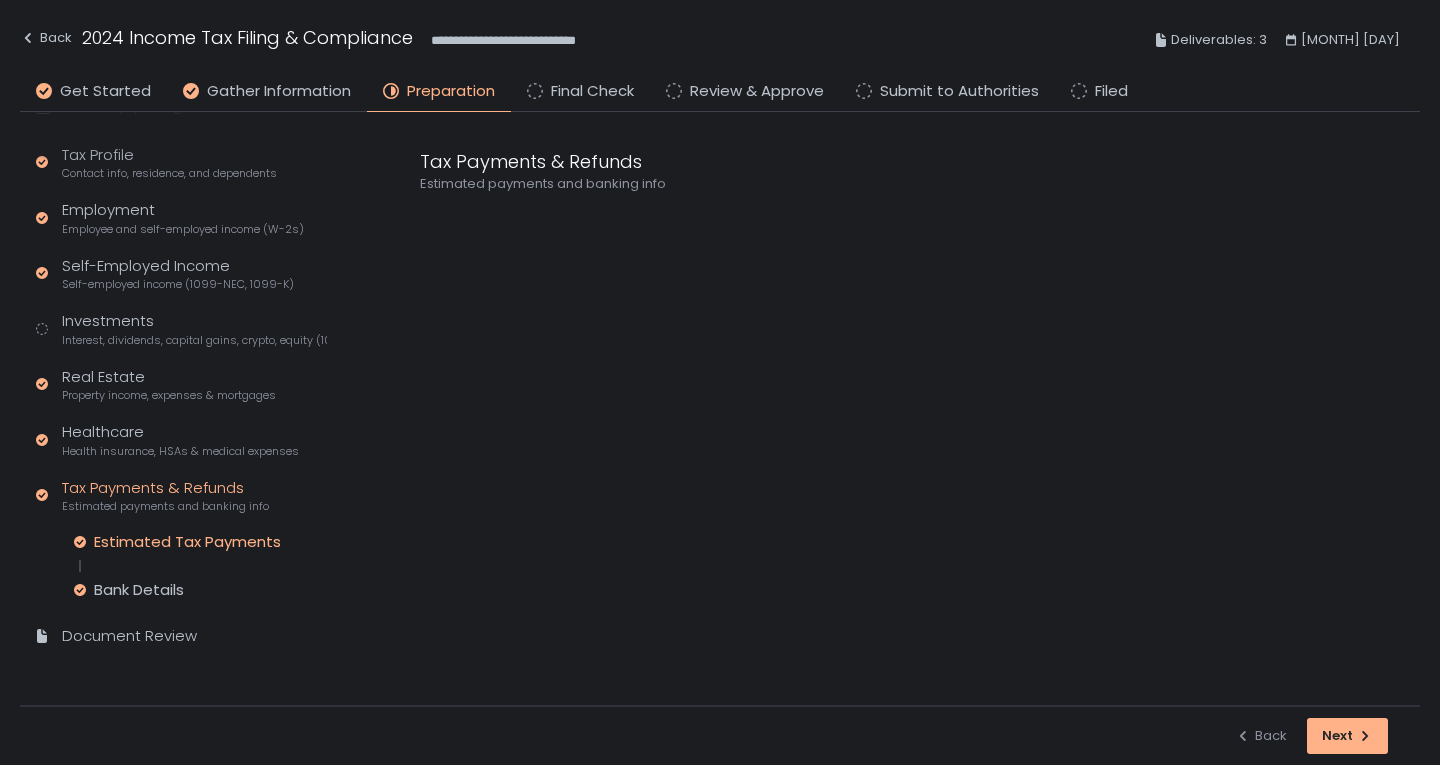 click on "Estimated Tax Payments" 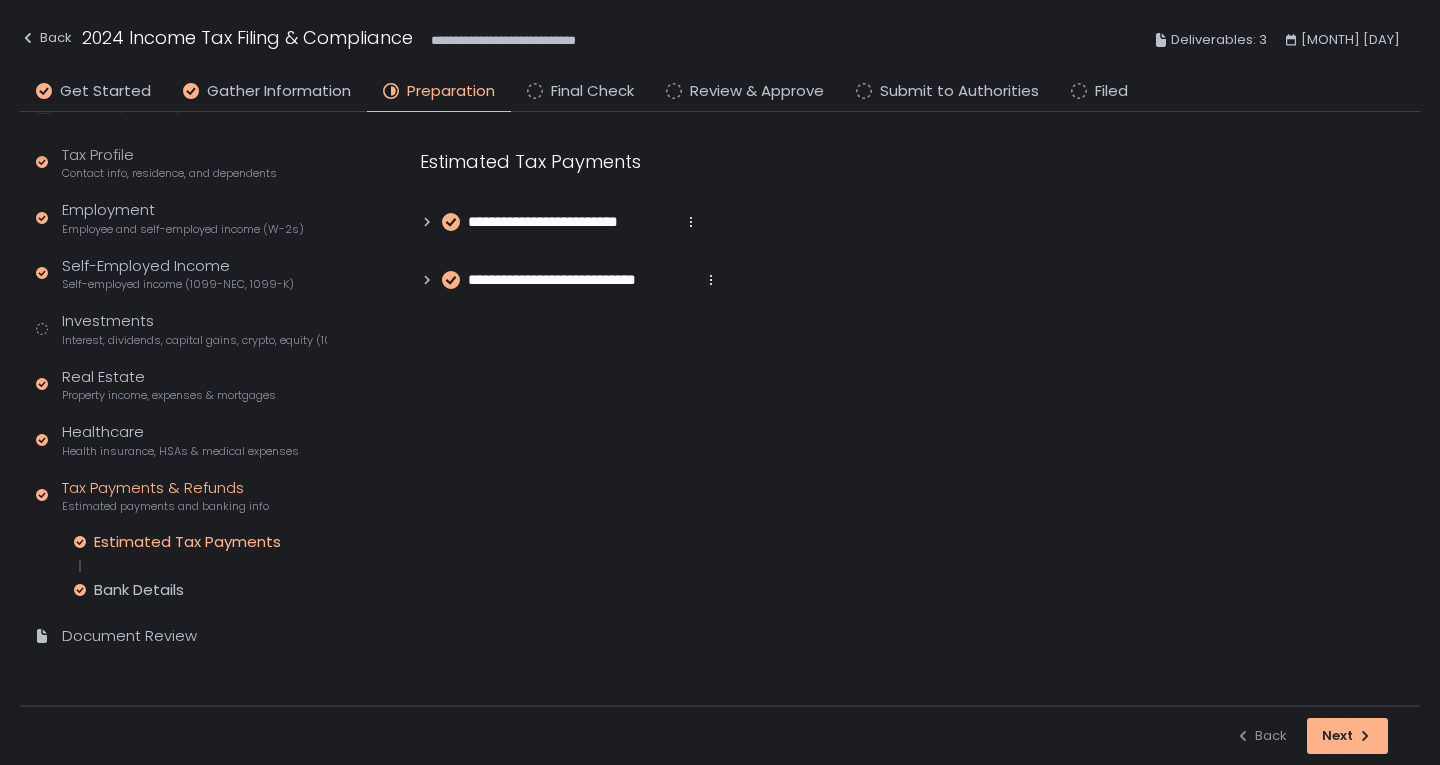 click on "**********" at bounding box center [571, 222] 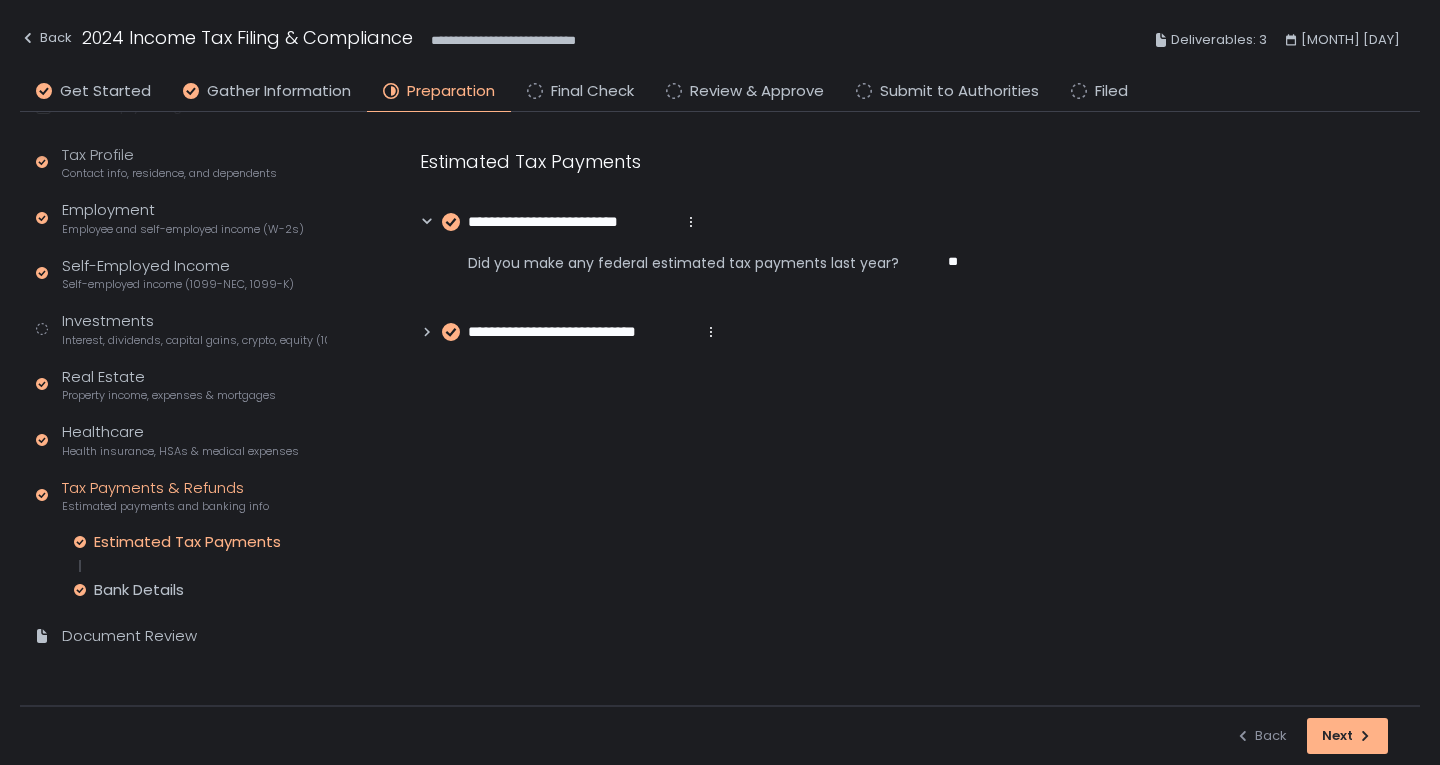 click on "**********" at bounding box center (581, 332) 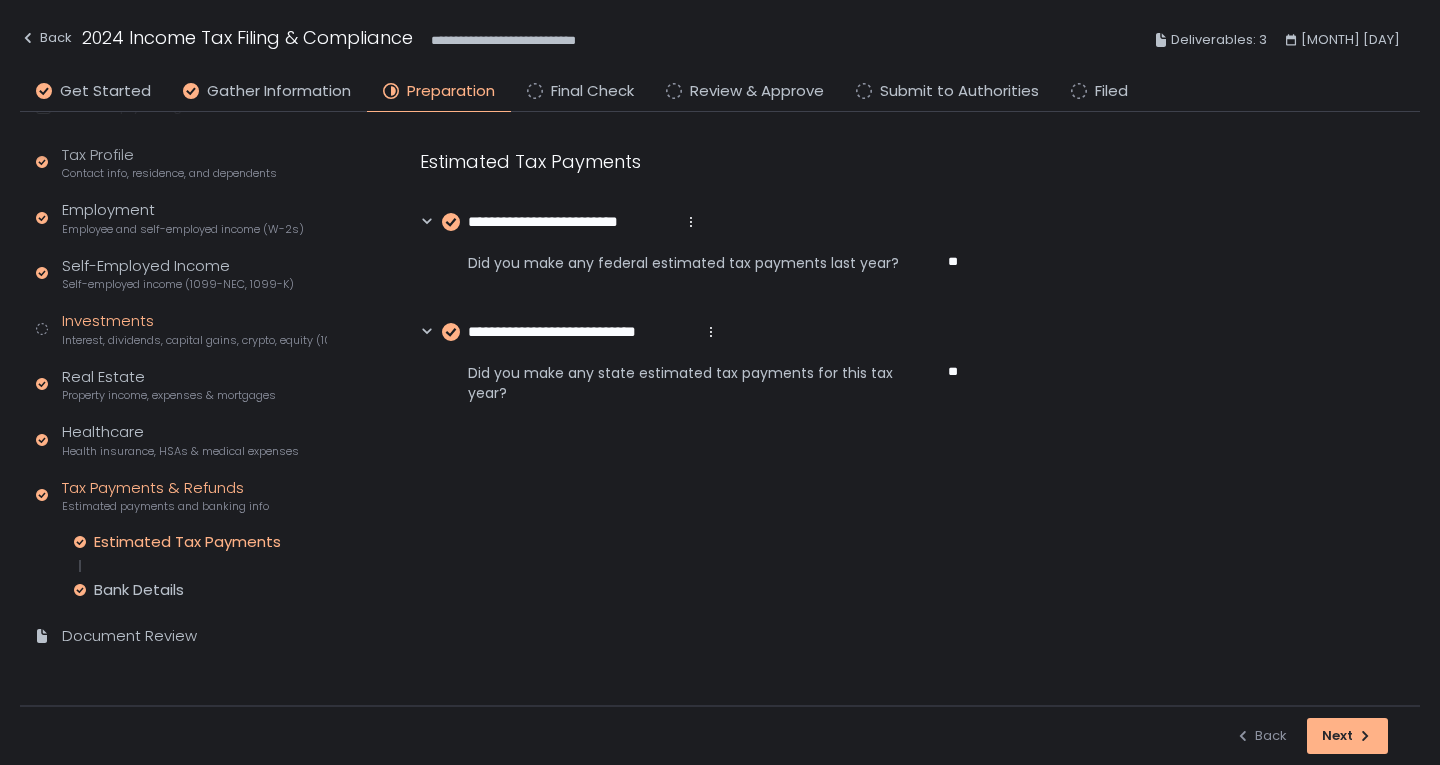 click on "Investments Interest, dividends, capital gains, crypto, equity (1099s, K-1s)" 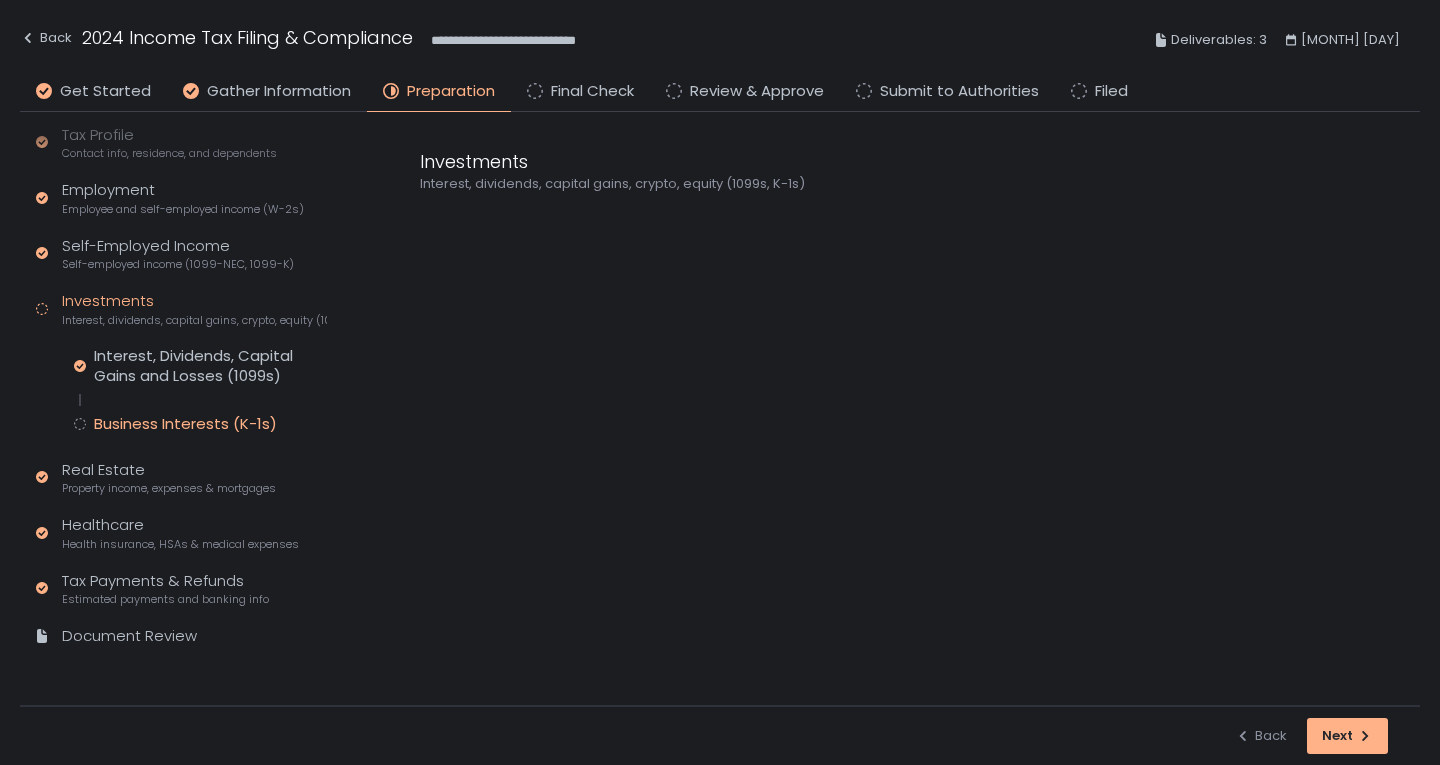 click on "Business Interests (K-1s)" 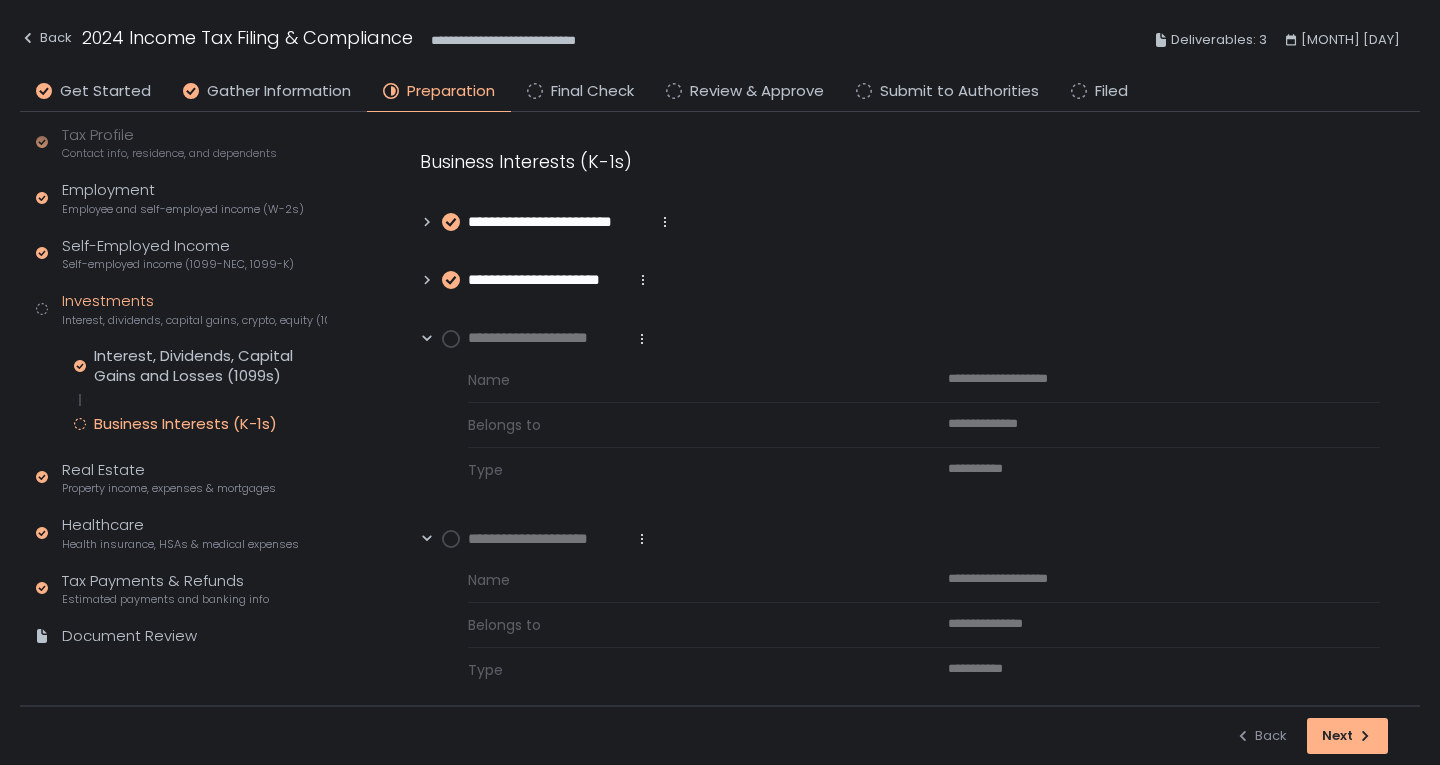 click on "**********" at bounding box center [558, 222] 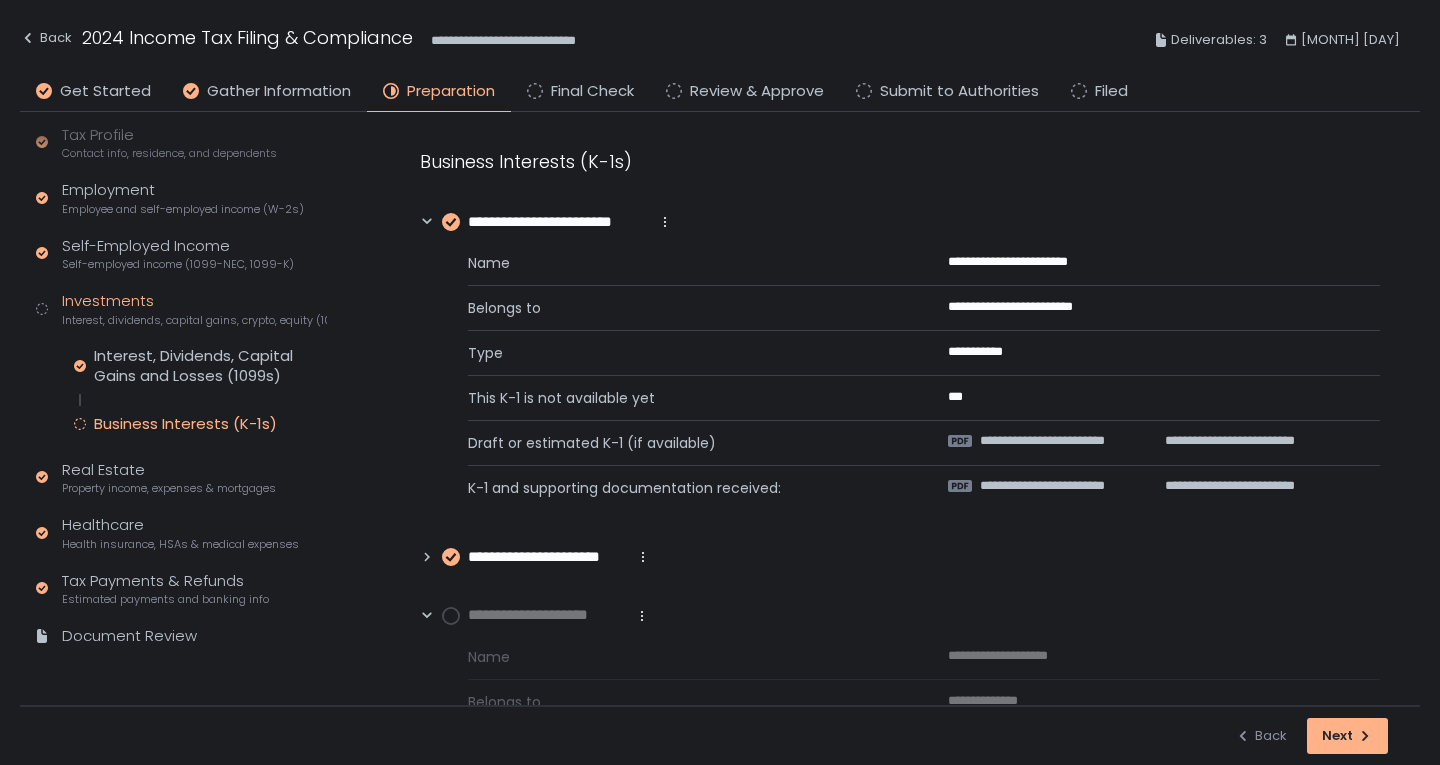 click on "**********" at bounding box center [547, 557] 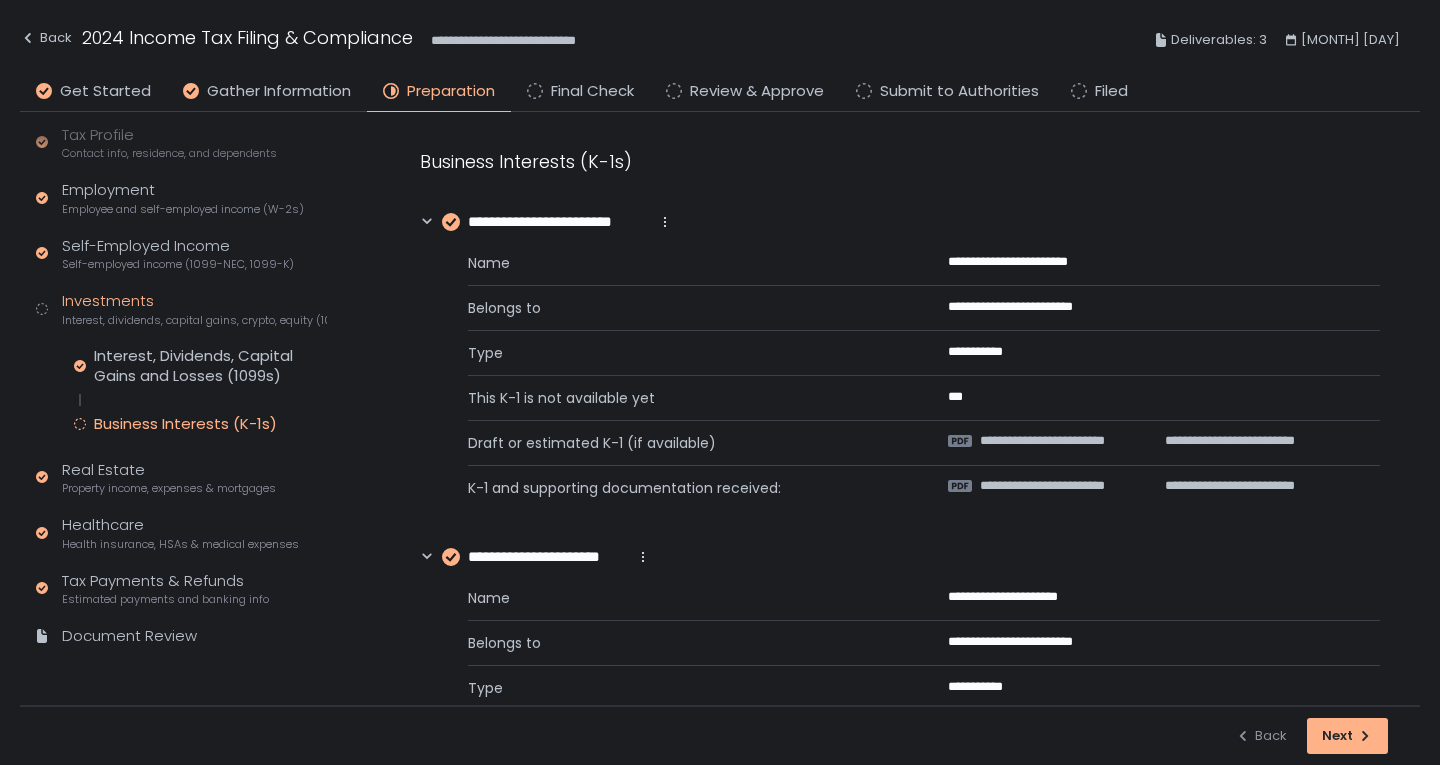 scroll, scrollTop: 300, scrollLeft: 0, axis: vertical 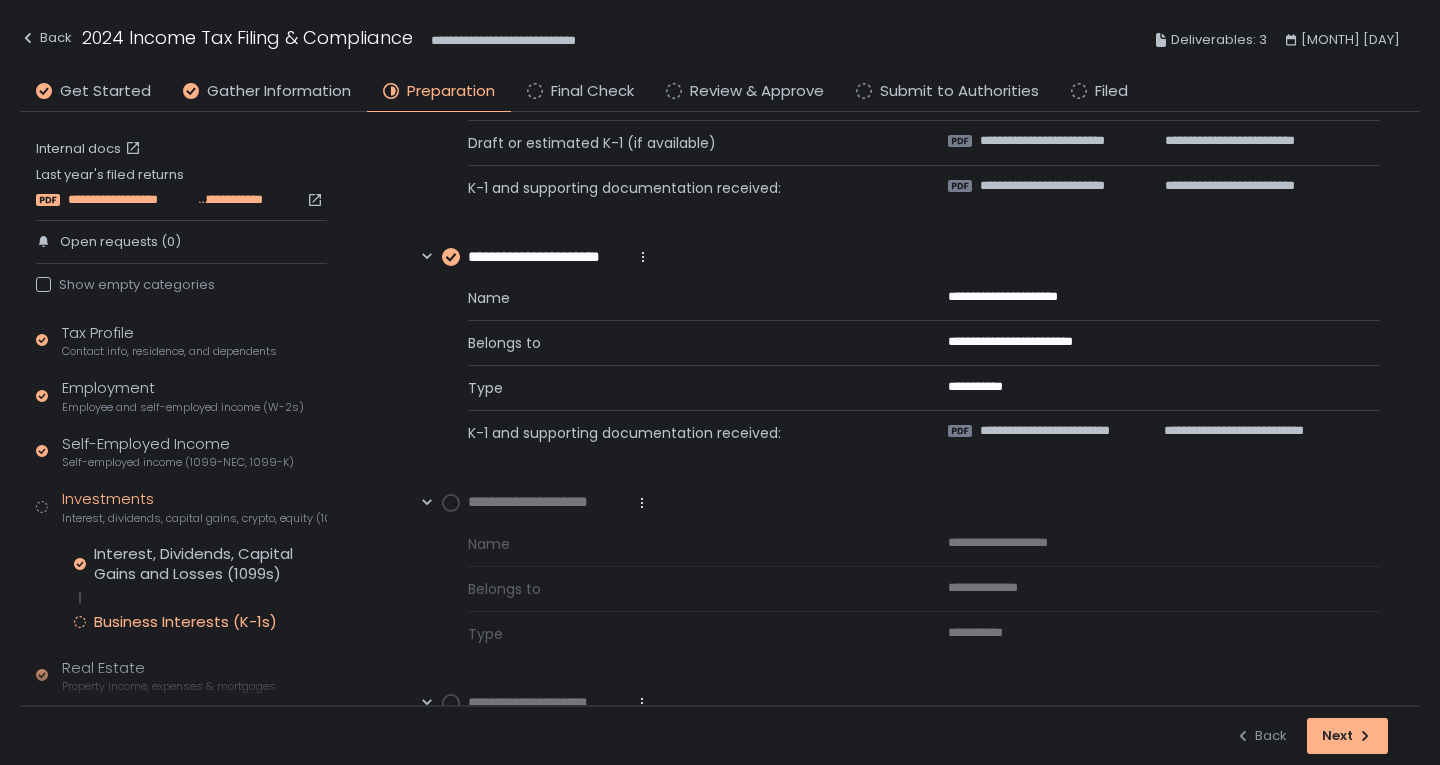click on "**********" at bounding box center [230, 200] 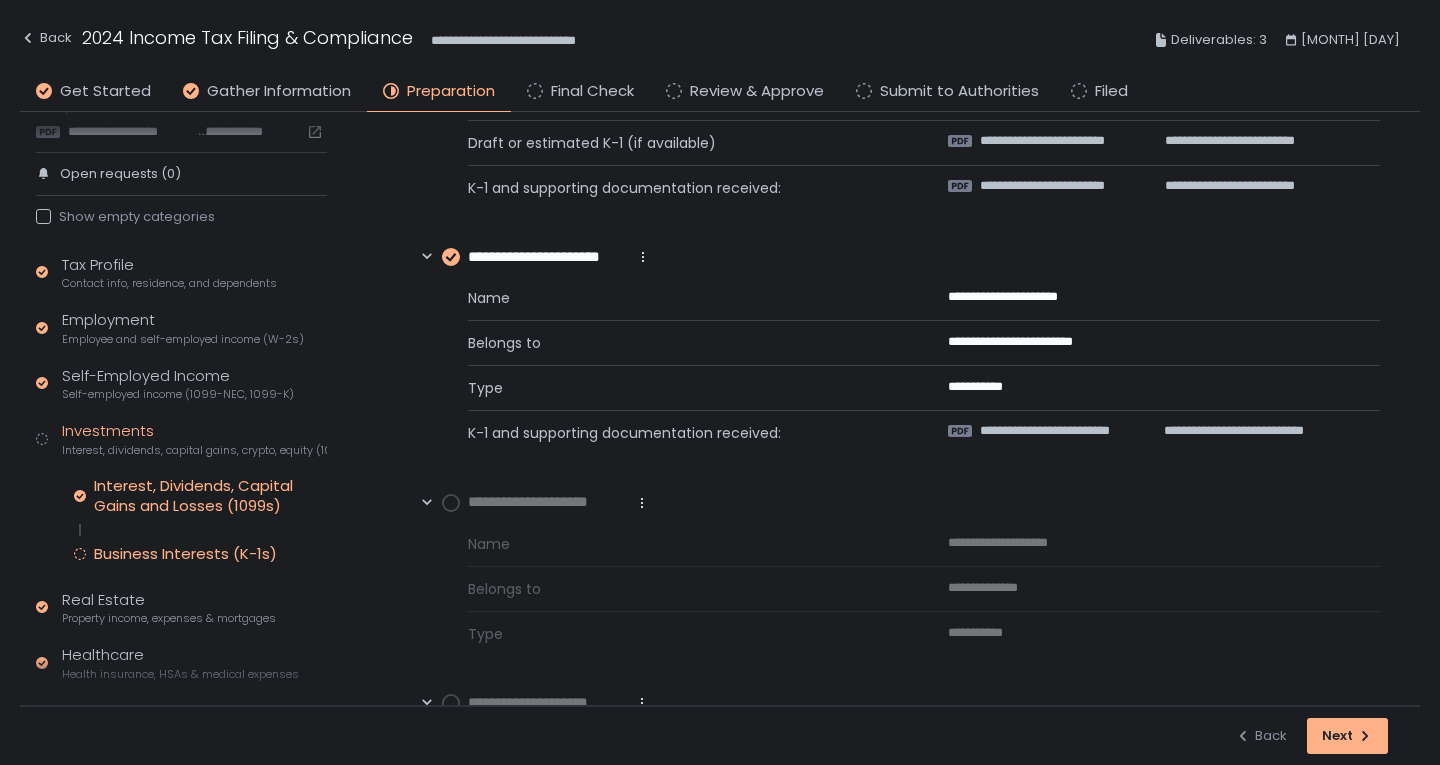 scroll, scrollTop: 198, scrollLeft: 0, axis: vertical 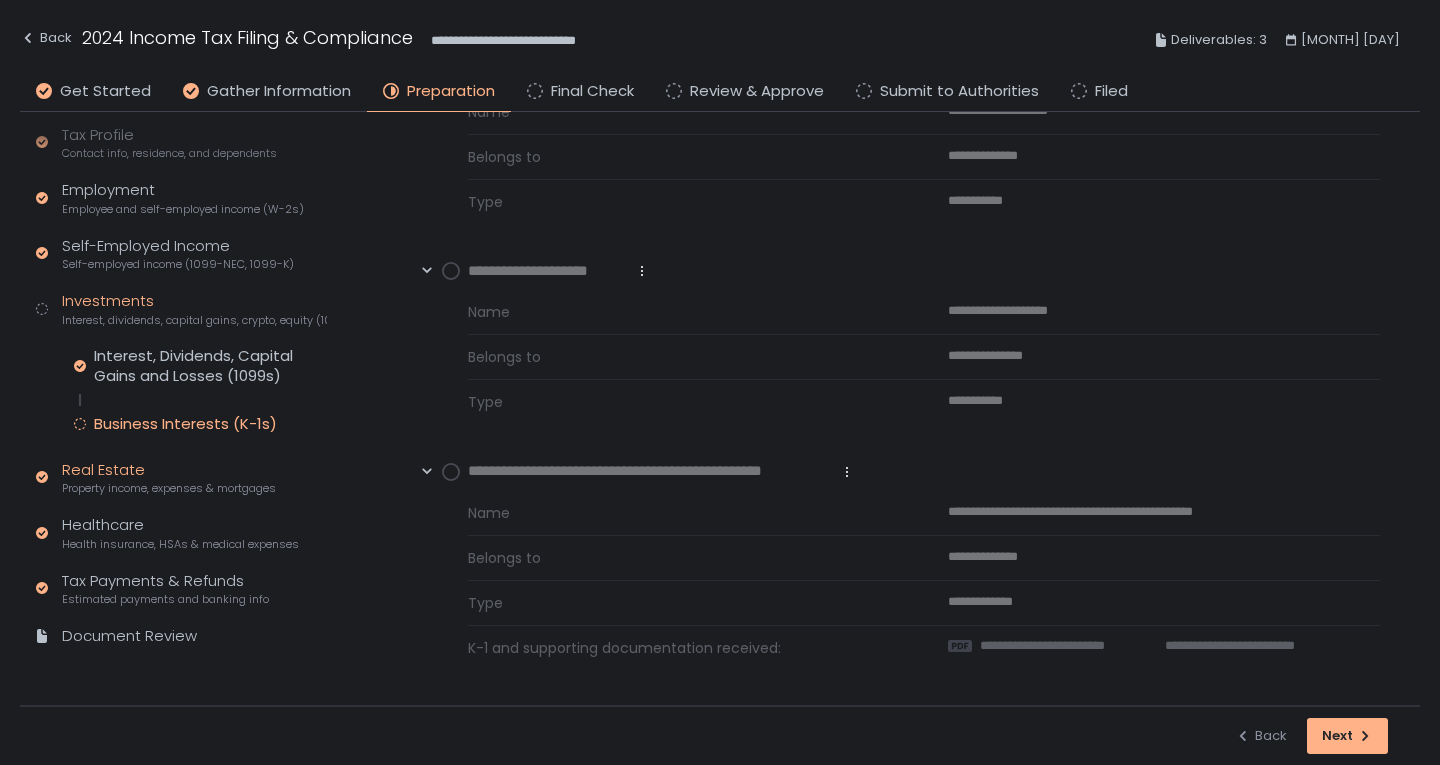 click on "Property income, expenses & mortgages" 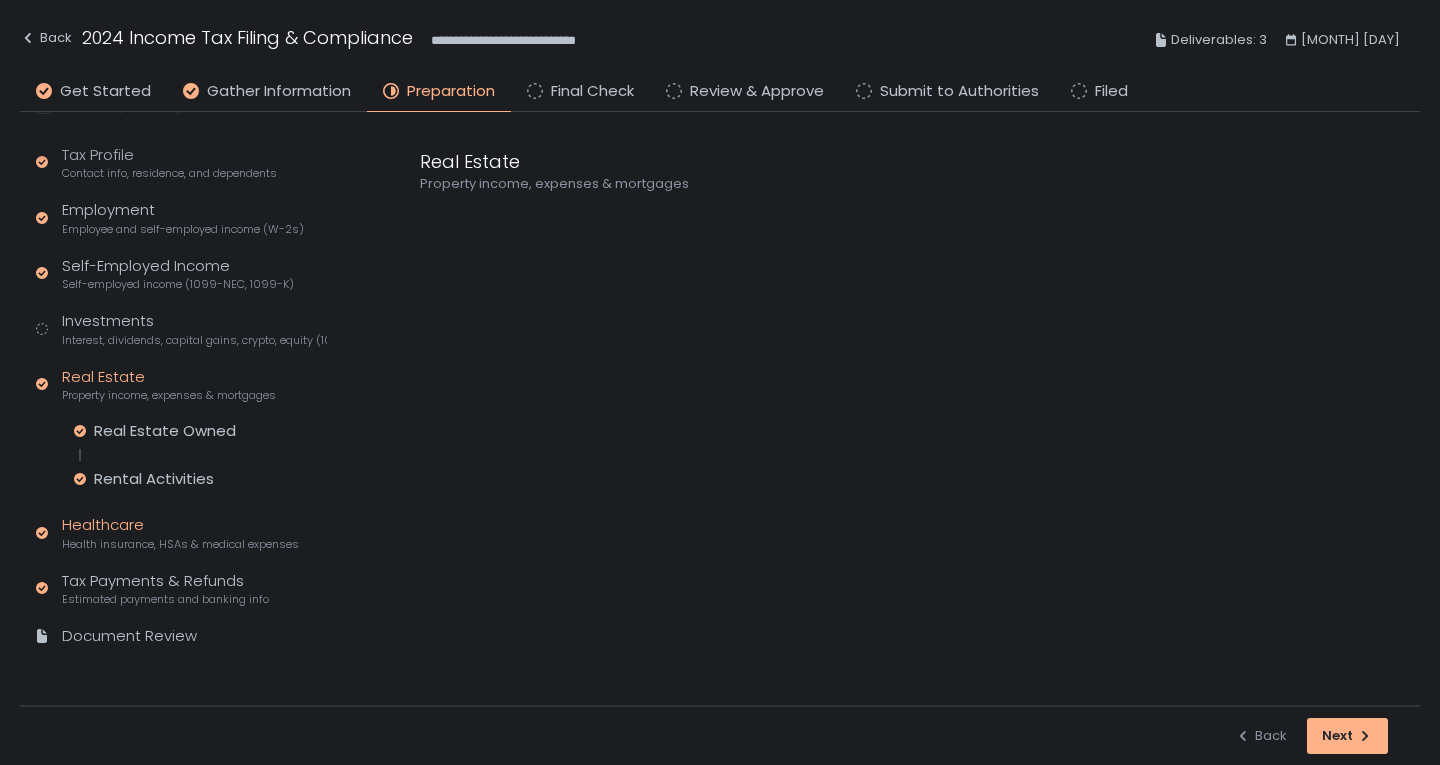 click on "Health insurance, HSAs & medical expenses" 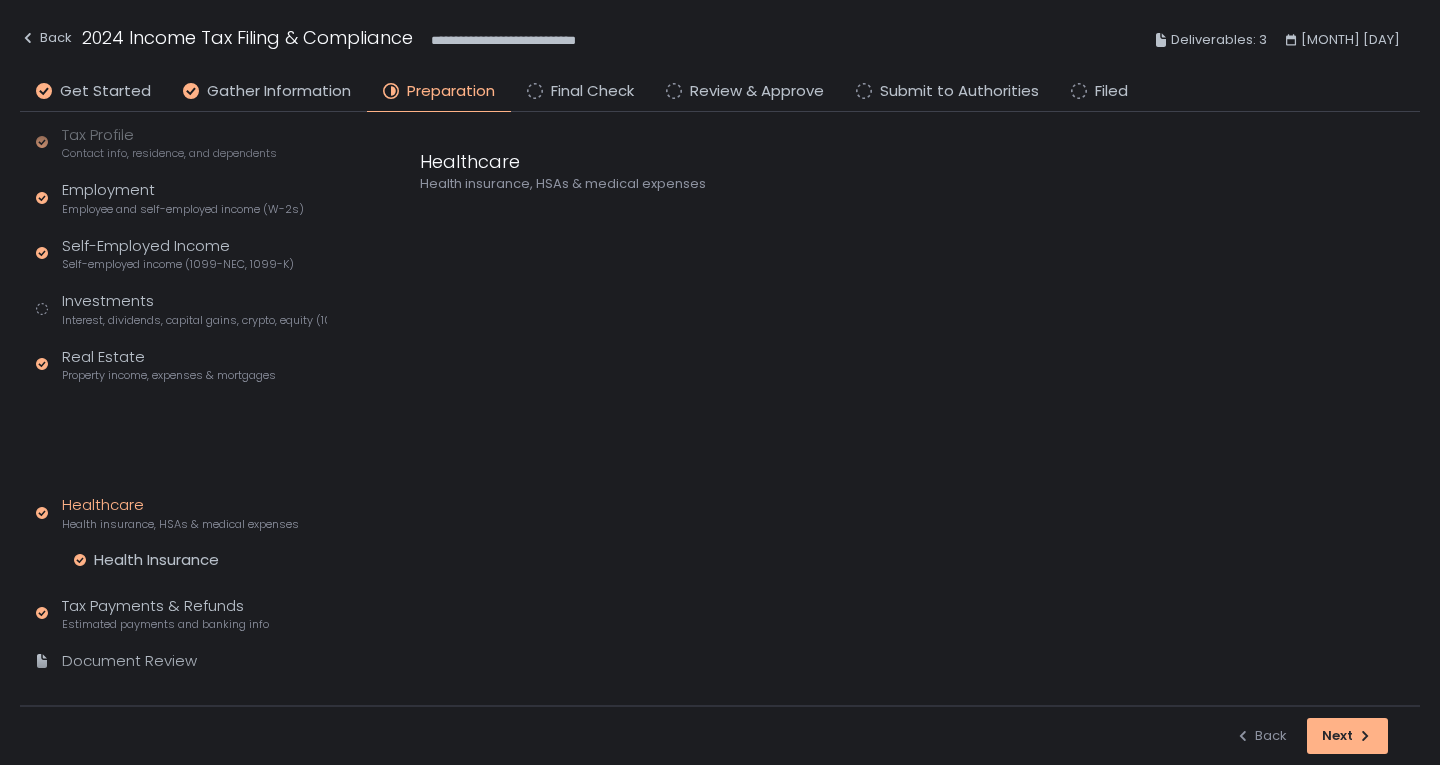 scroll, scrollTop: 130, scrollLeft: 0, axis: vertical 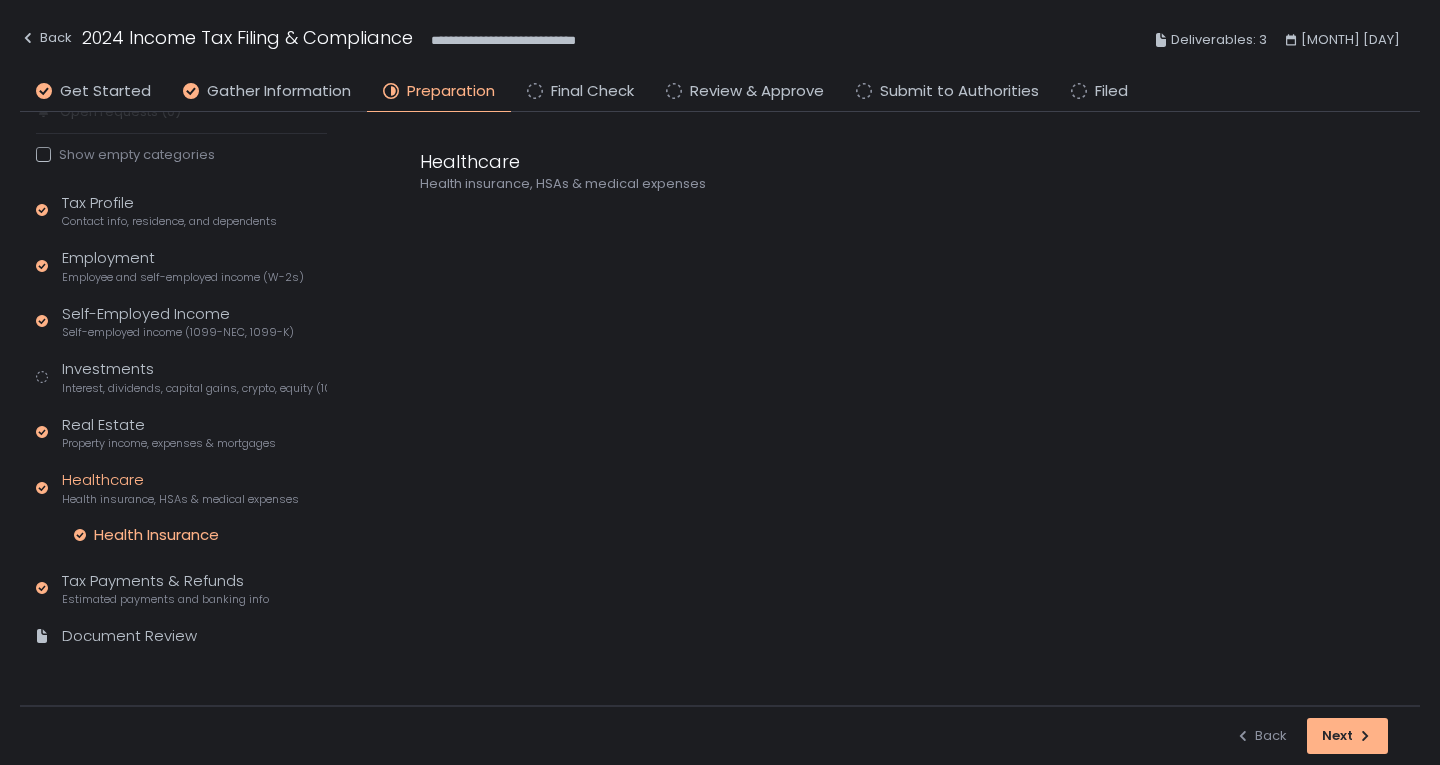 click on "Health Insurance" 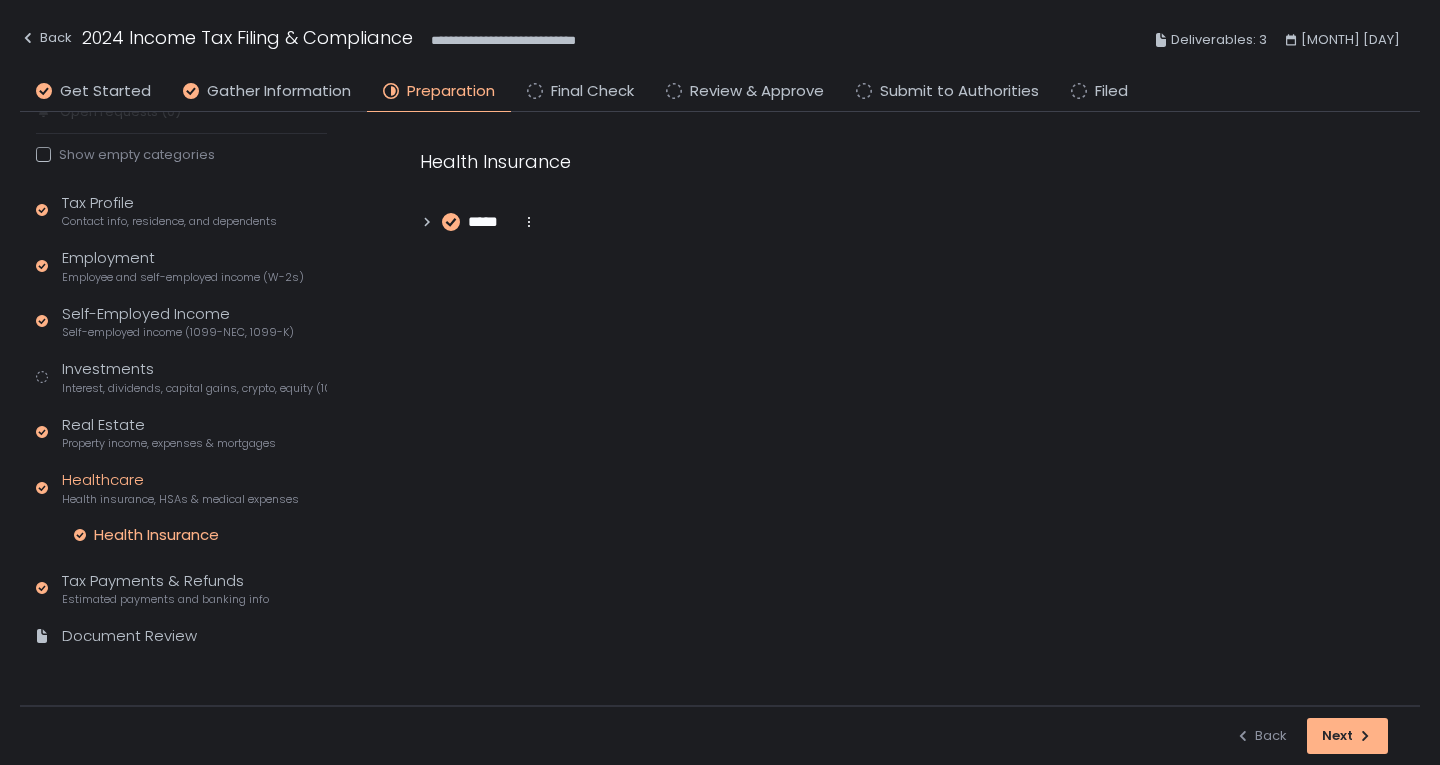 click on "*****" at bounding box center (490, 222) 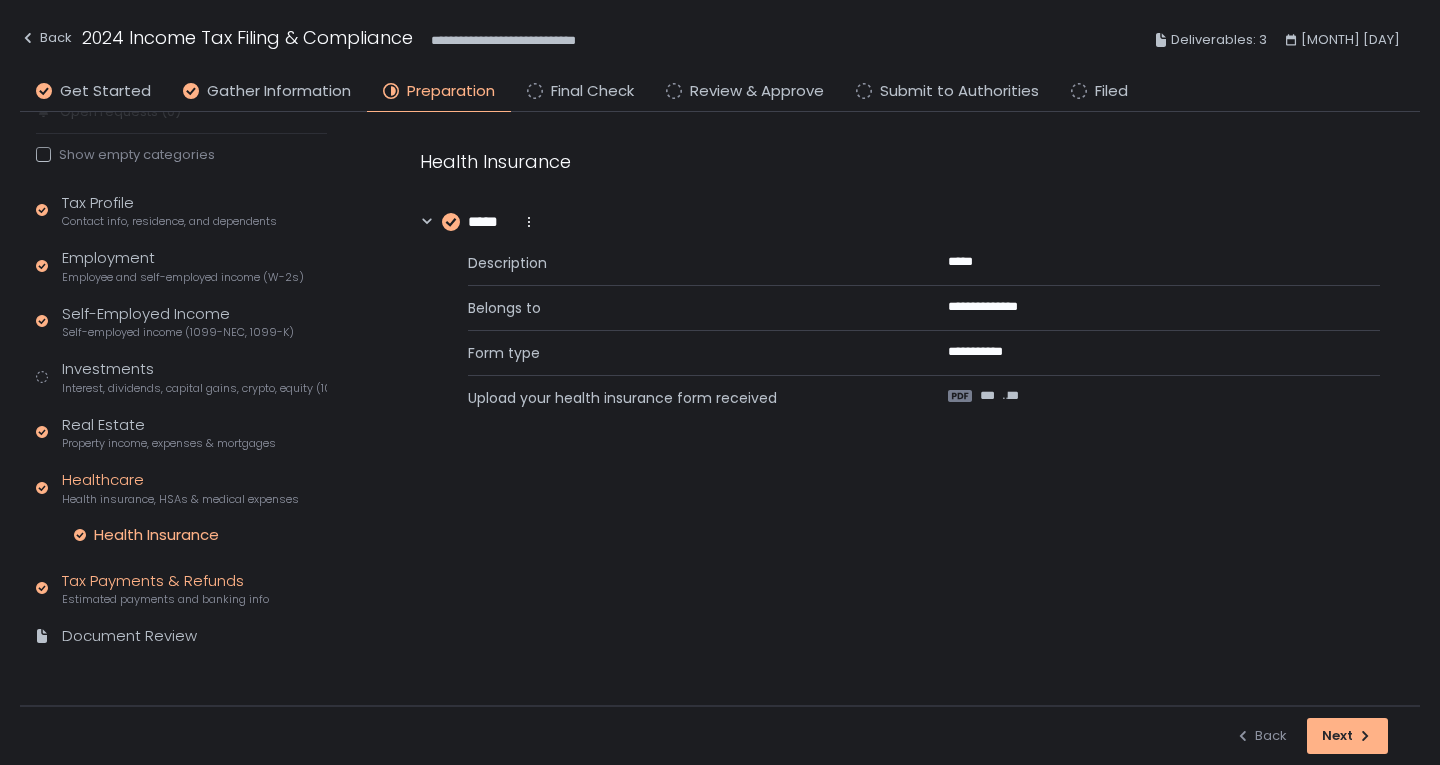 click on "Tax Payments & Refunds Estimated payments and banking info" 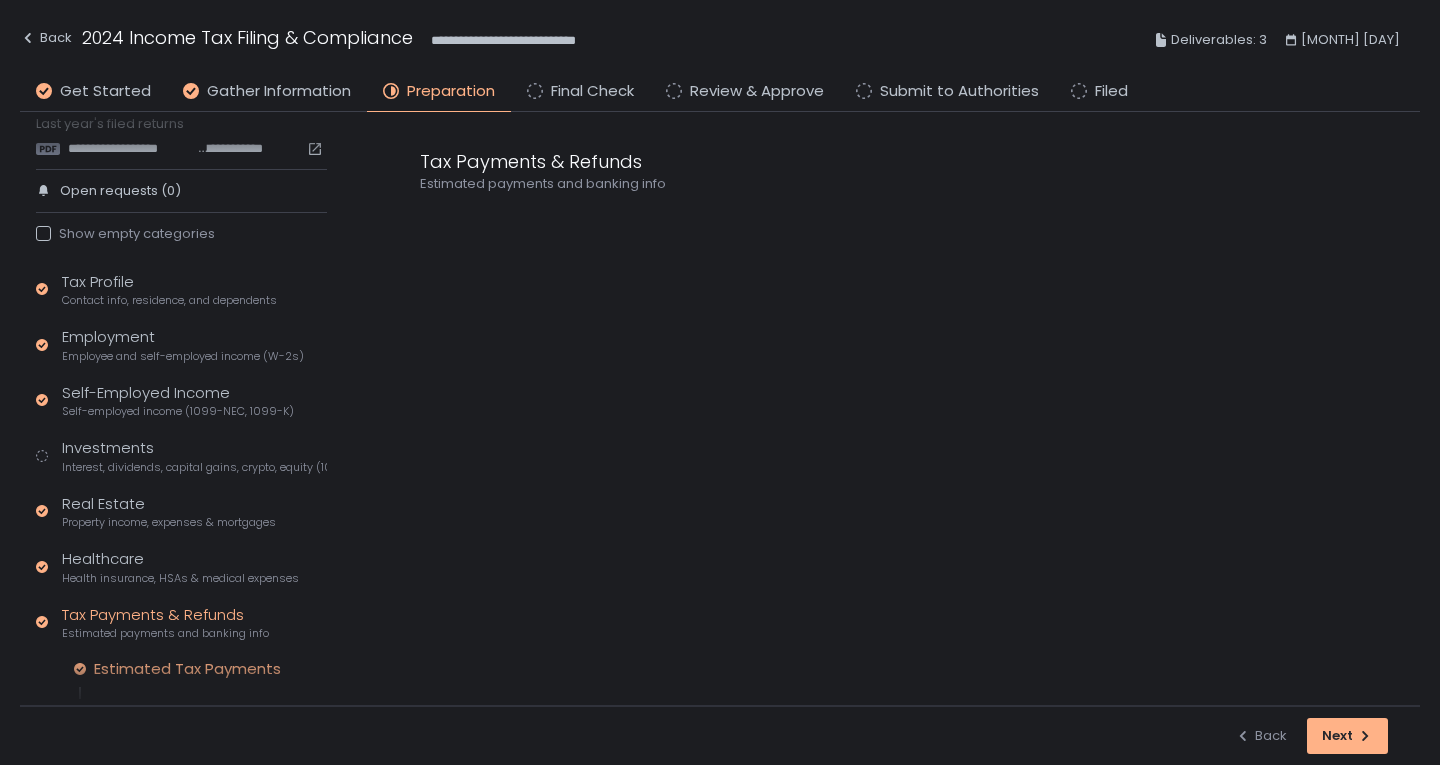 scroll, scrollTop: 0, scrollLeft: 0, axis: both 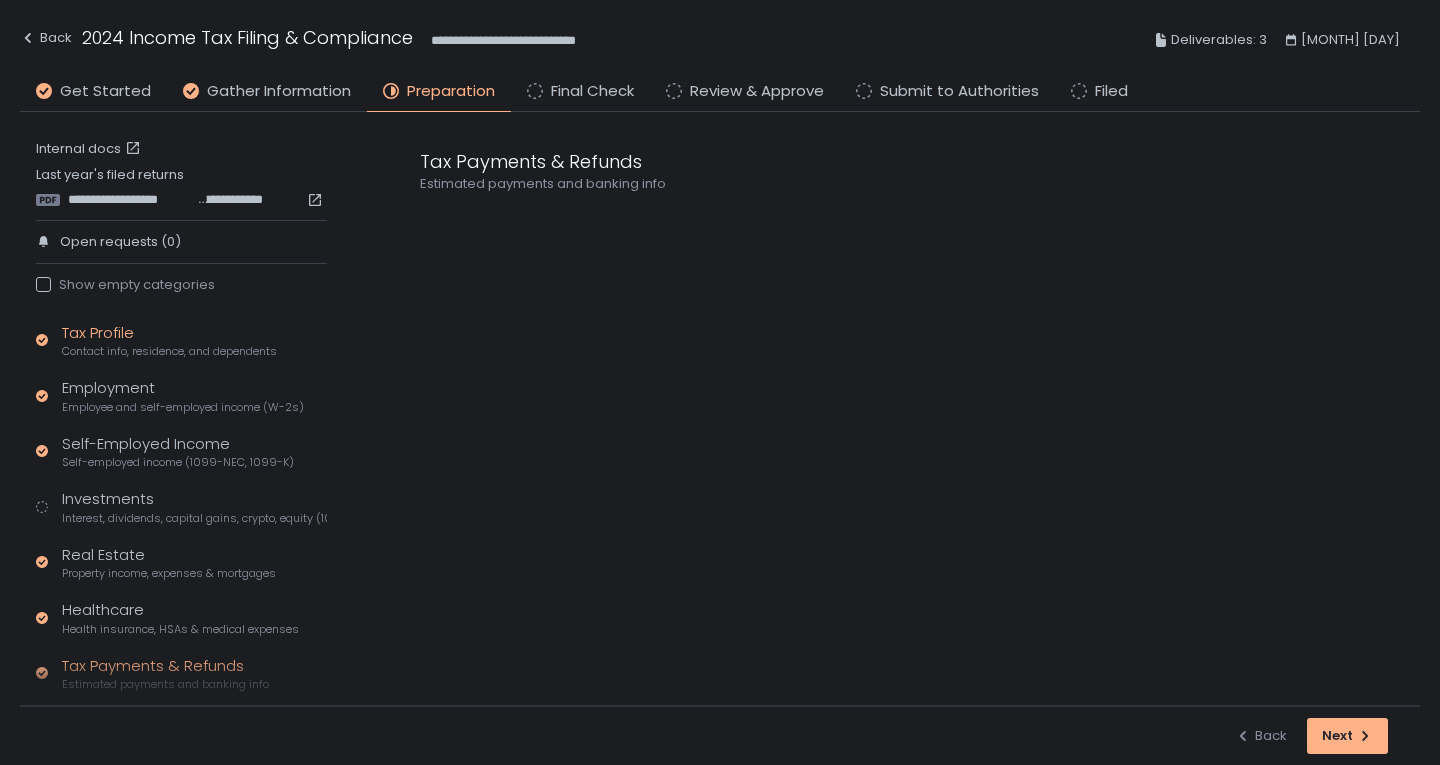click on "Tax Profile Contact info, residence, and dependents" 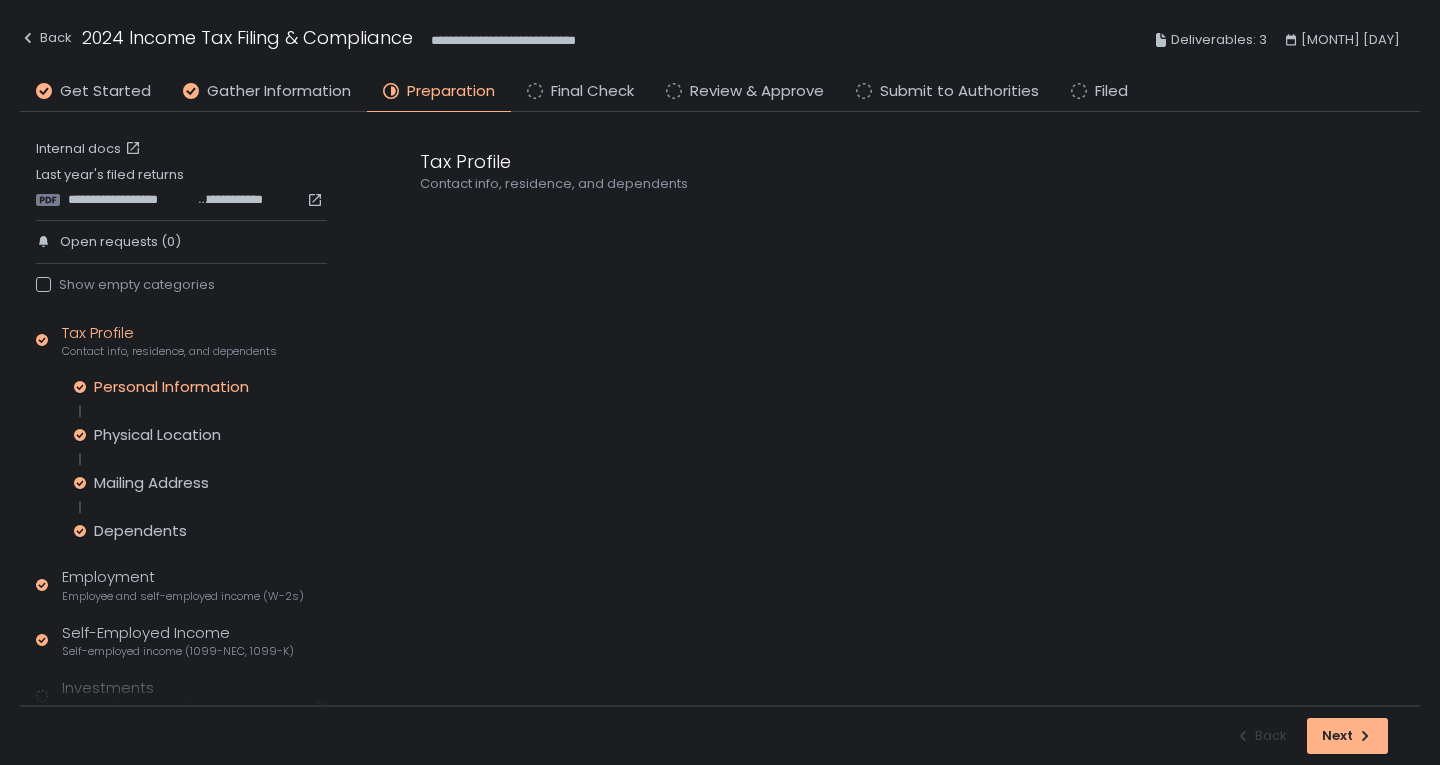 click on "Personal Information" 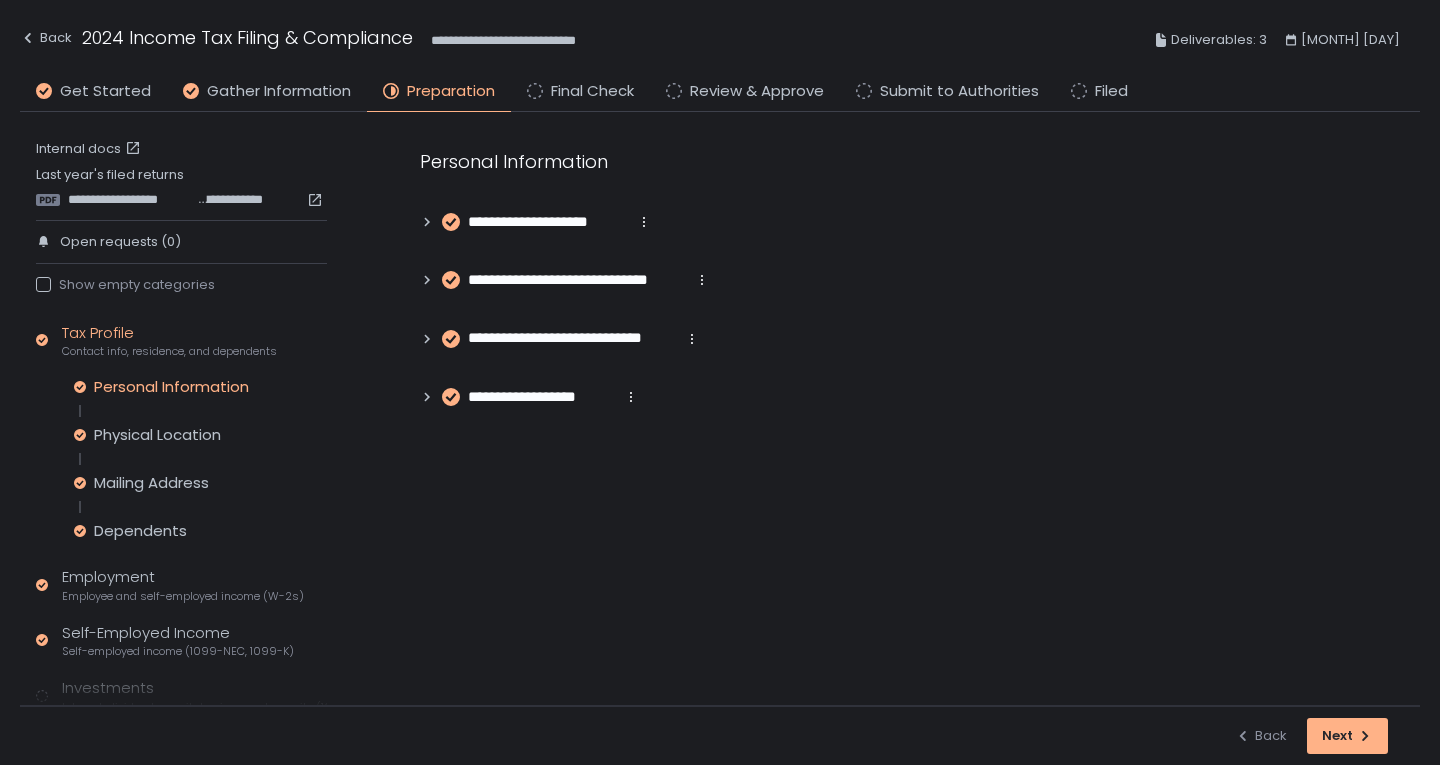 click on "**********" at bounding box center (548, 222) 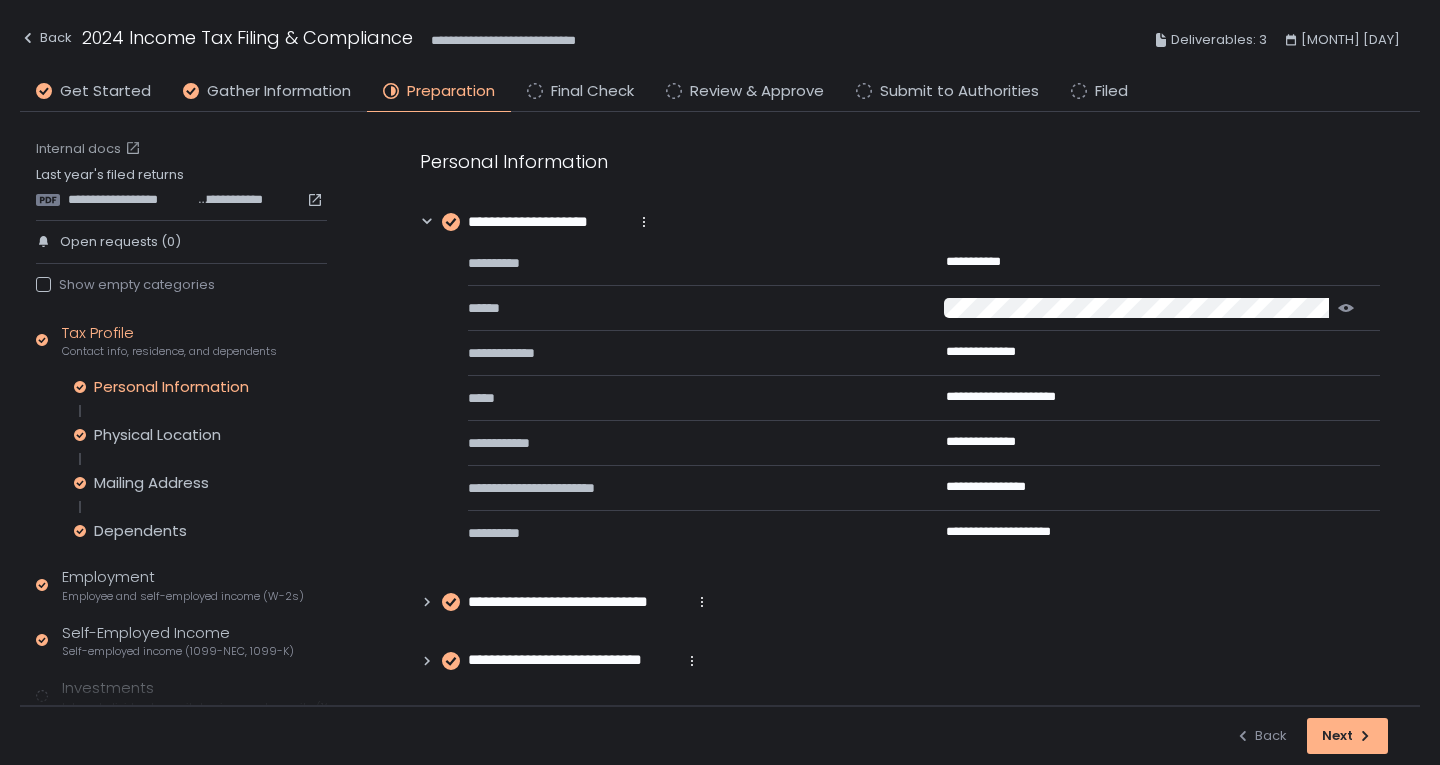 scroll, scrollTop: 274, scrollLeft: 0, axis: vertical 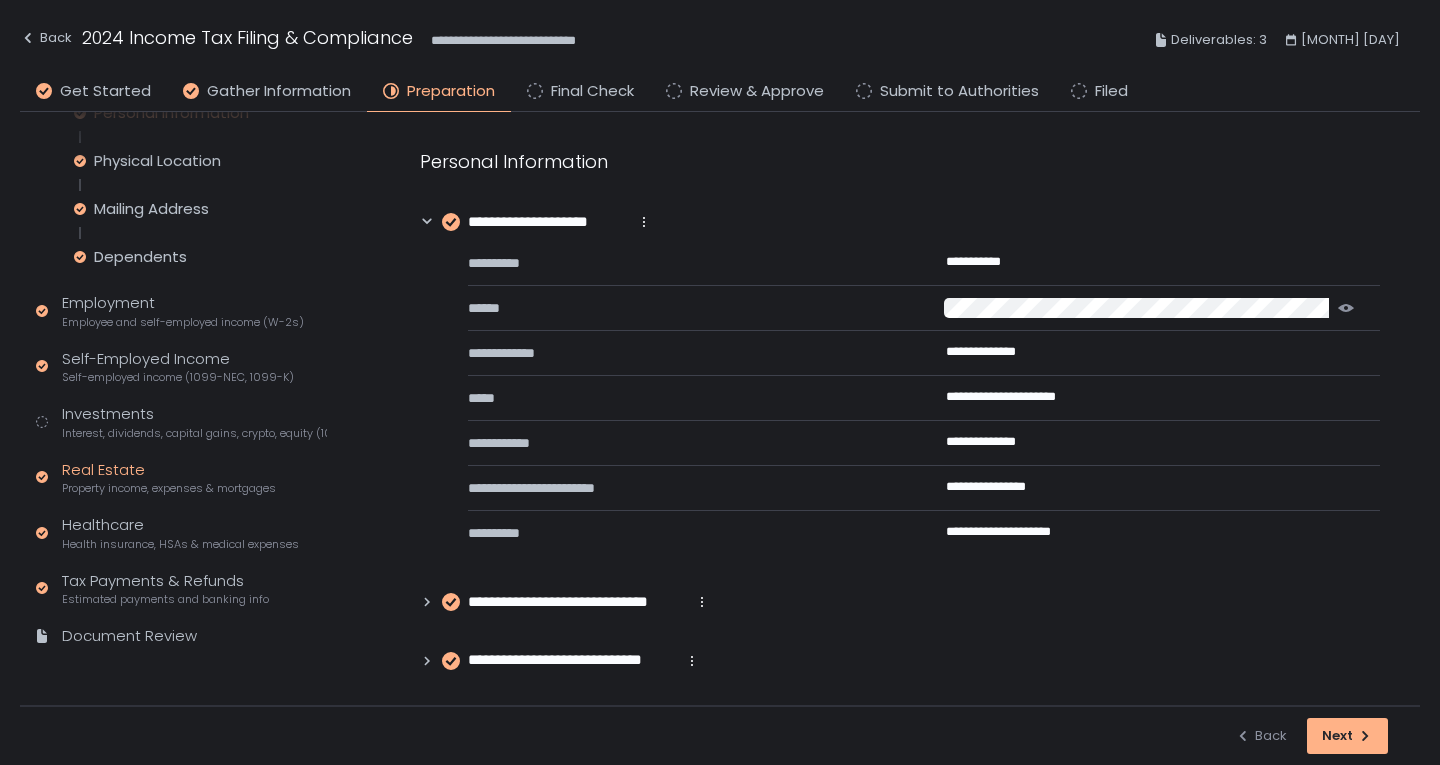 click on "Real Estate Property income, expenses & mortgages" 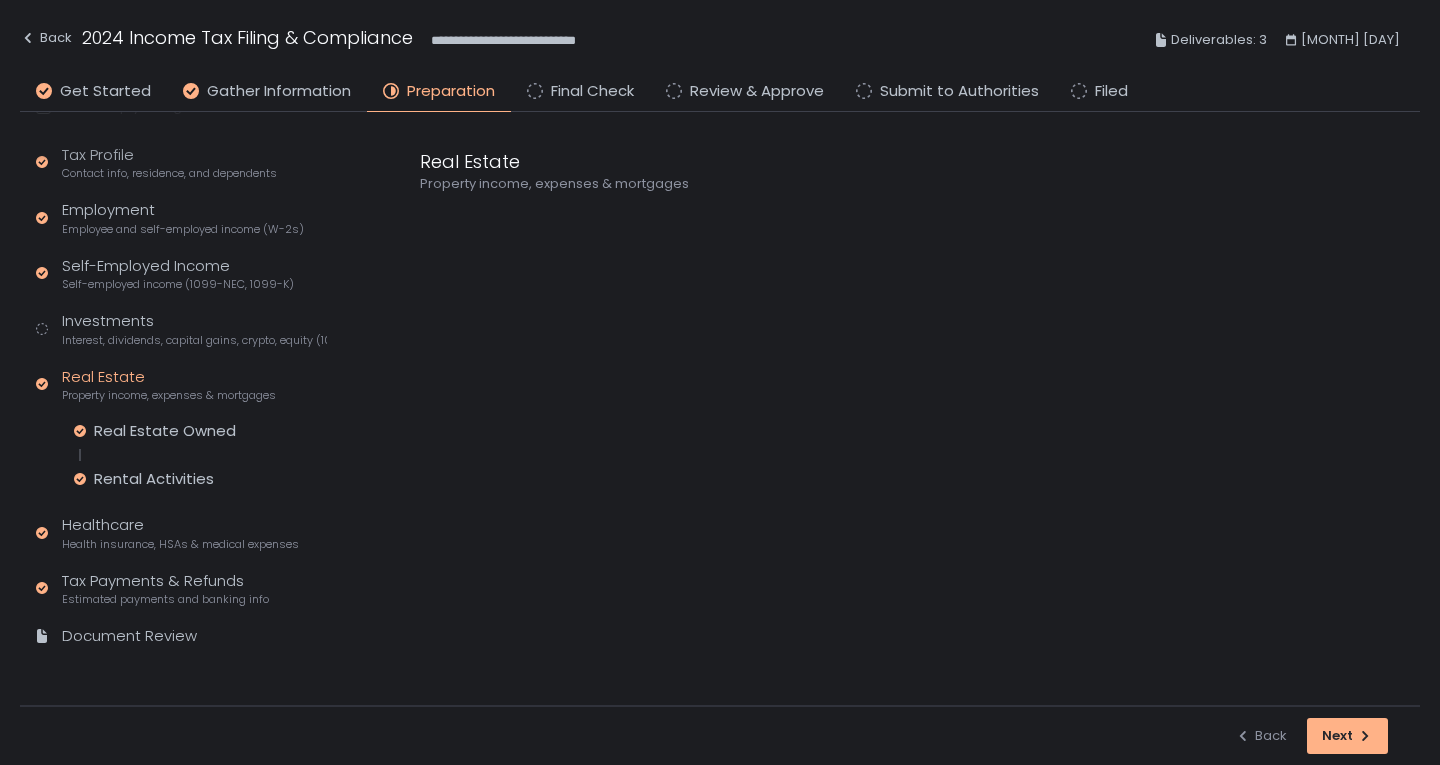 scroll, scrollTop: 85, scrollLeft: 0, axis: vertical 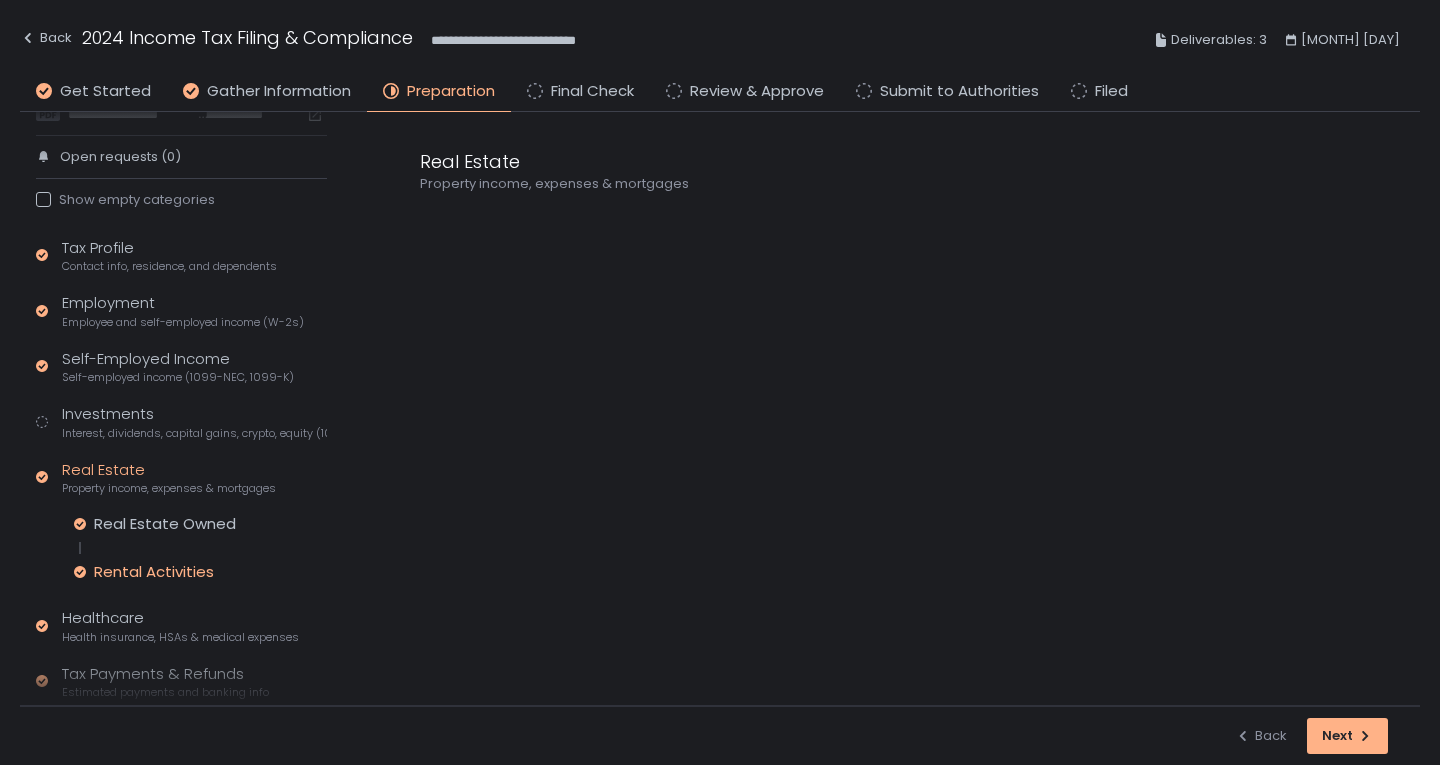 click on "Rental Activities" 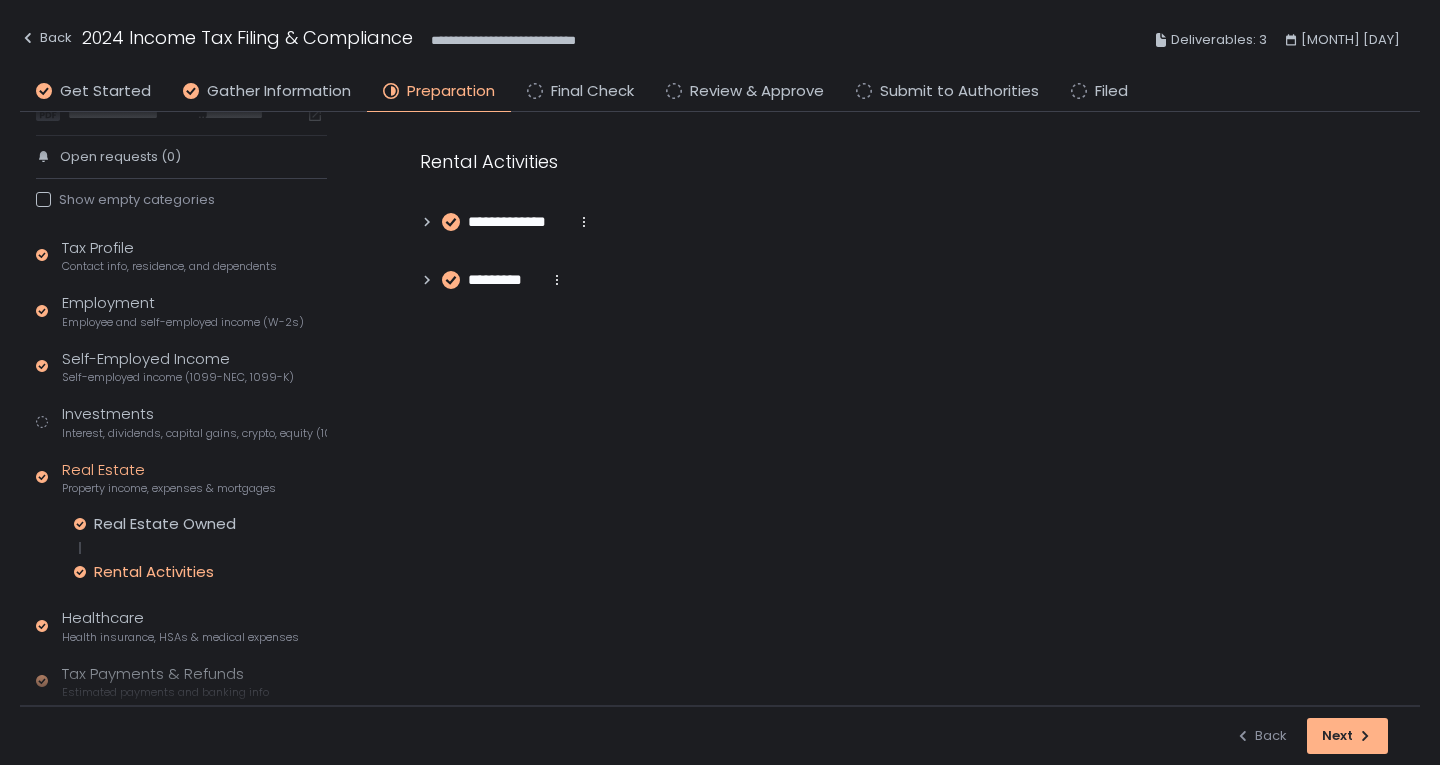 click on "**********" at bounding box center (518, 222) 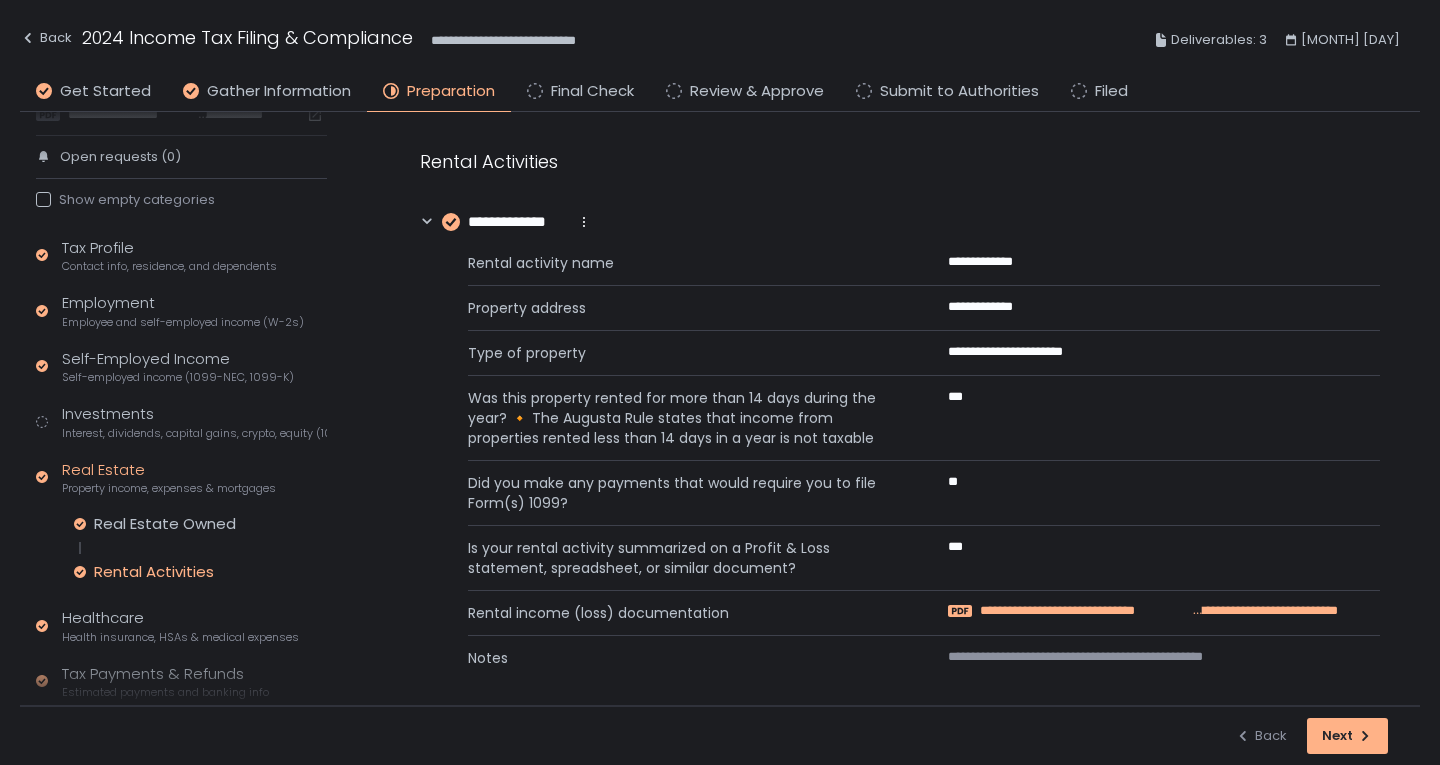 click on "**********" at bounding box center (1085, 611) 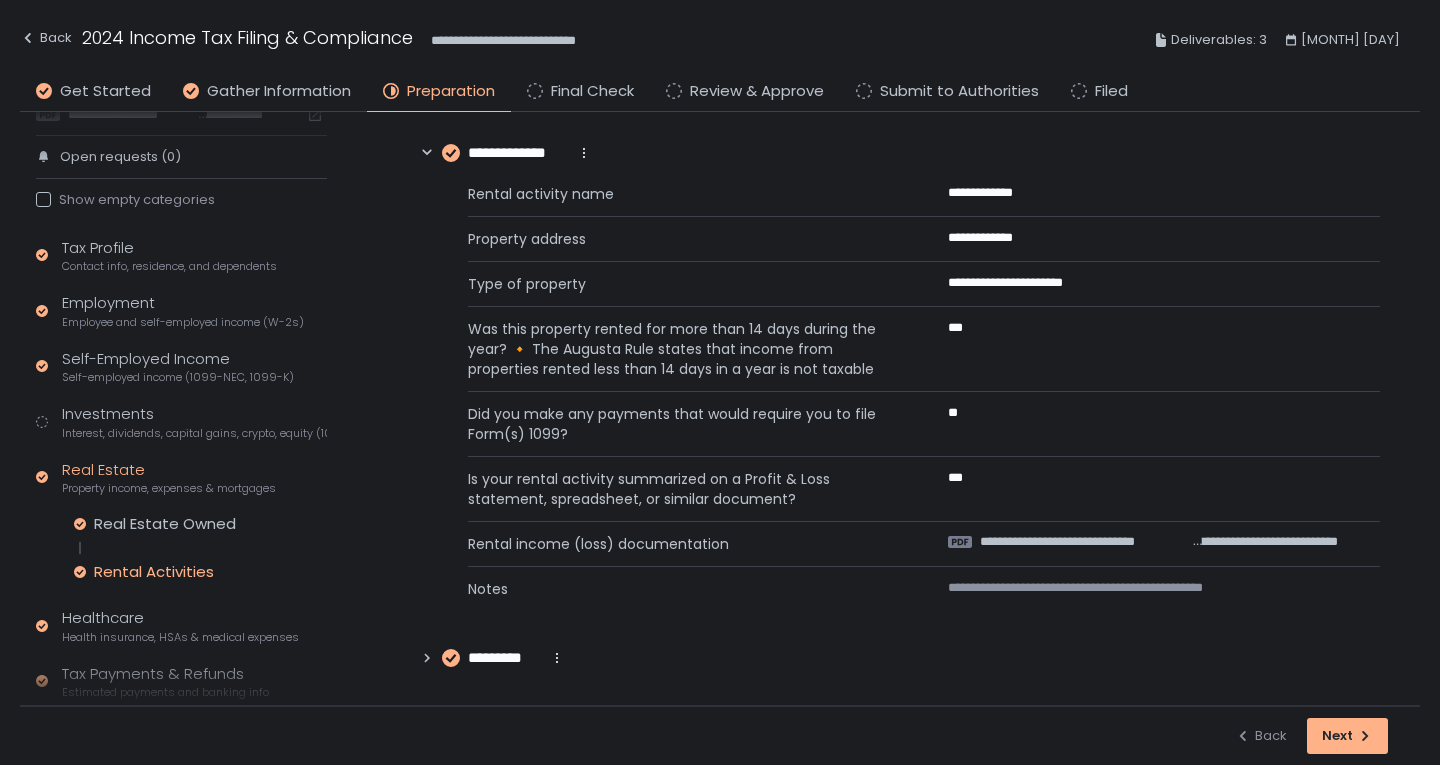 scroll, scrollTop: 69, scrollLeft: 0, axis: vertical 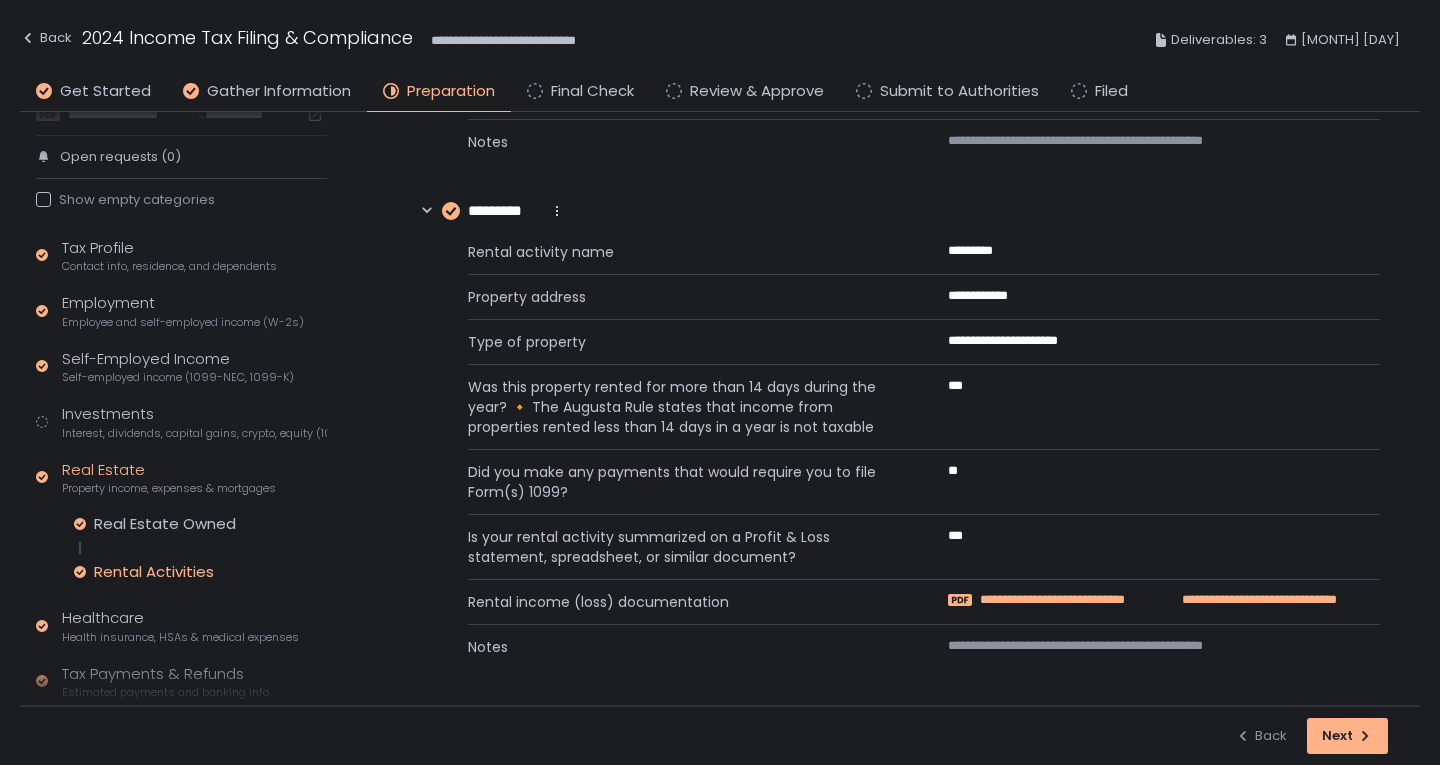 click on "**********" at bounding box center (1079, 600) 